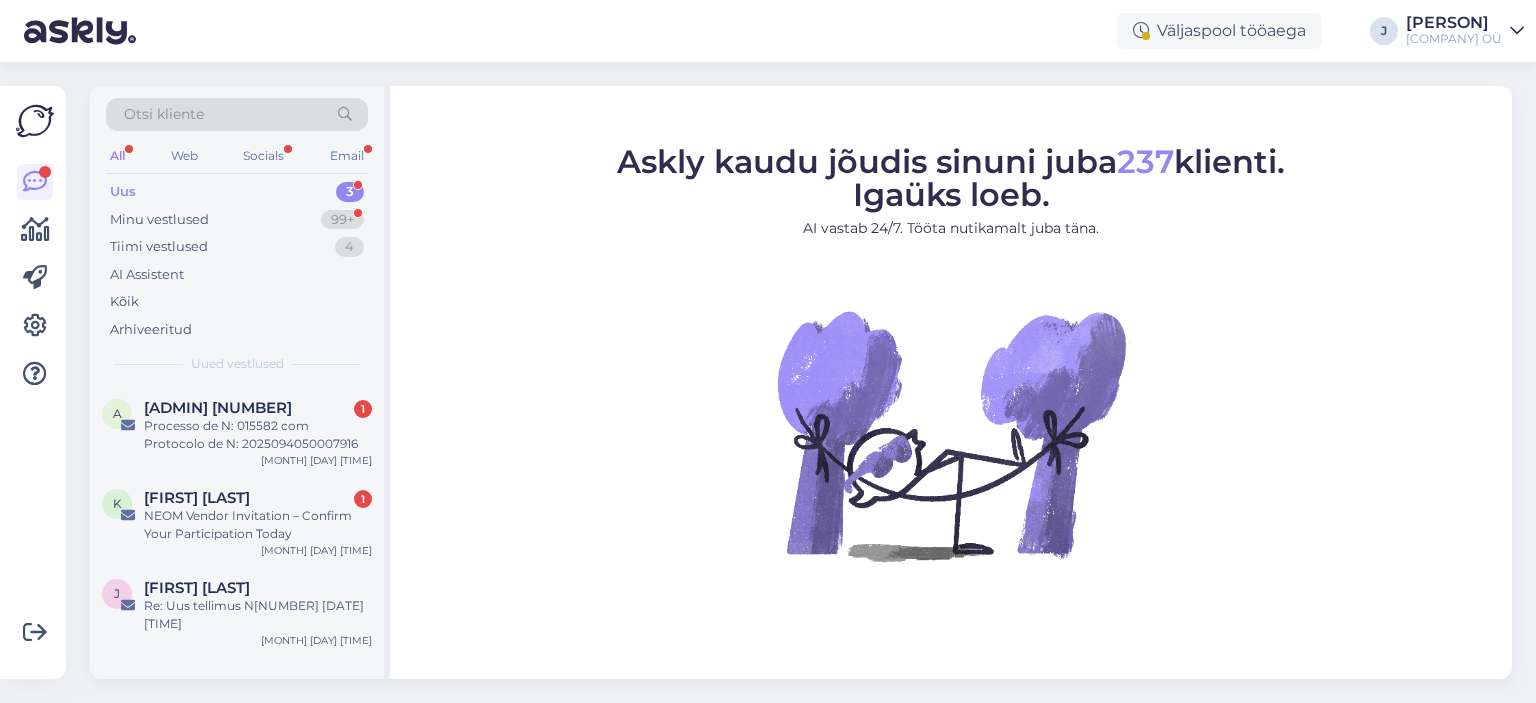 scroll, scrollTop: 0, scrollLeft: 0, axis: both 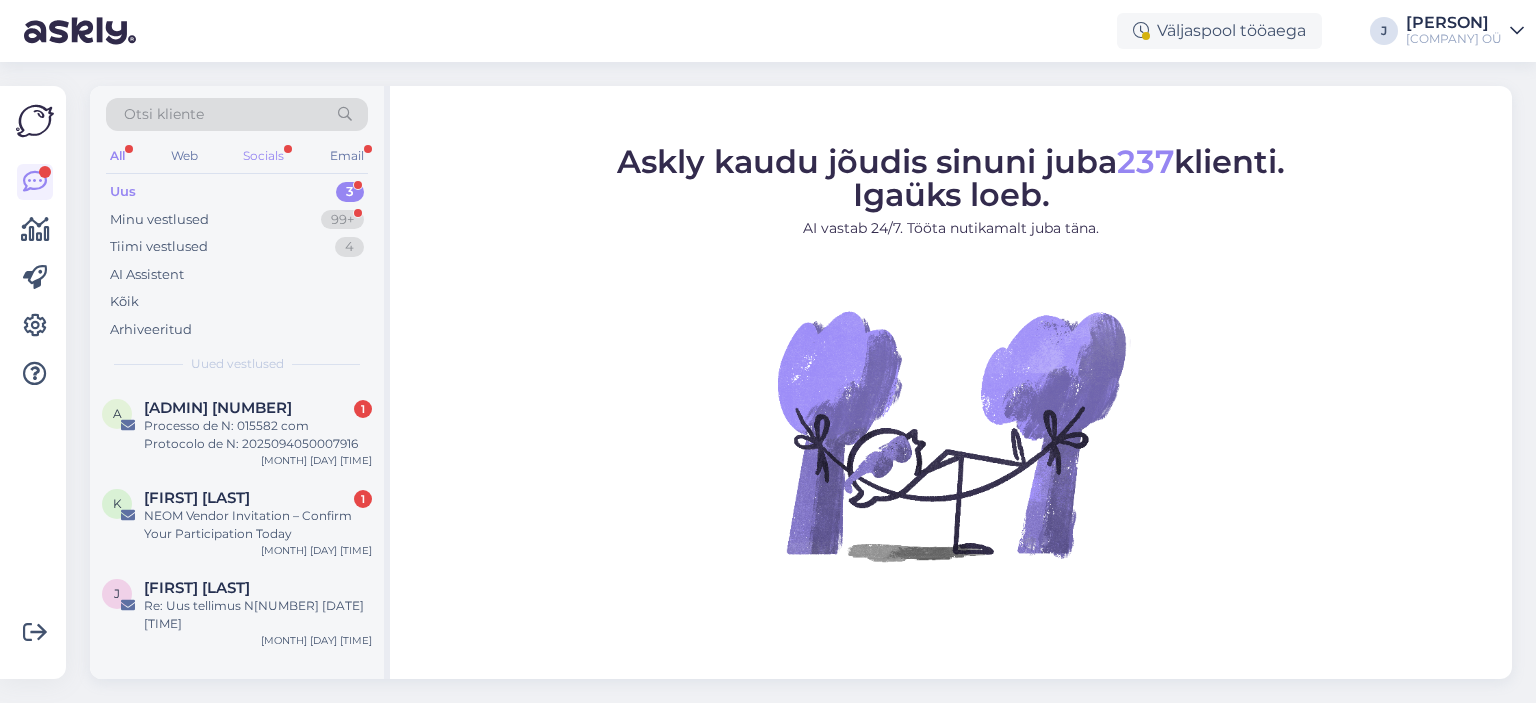 click on "Socials" at bounding box center [263, 156] 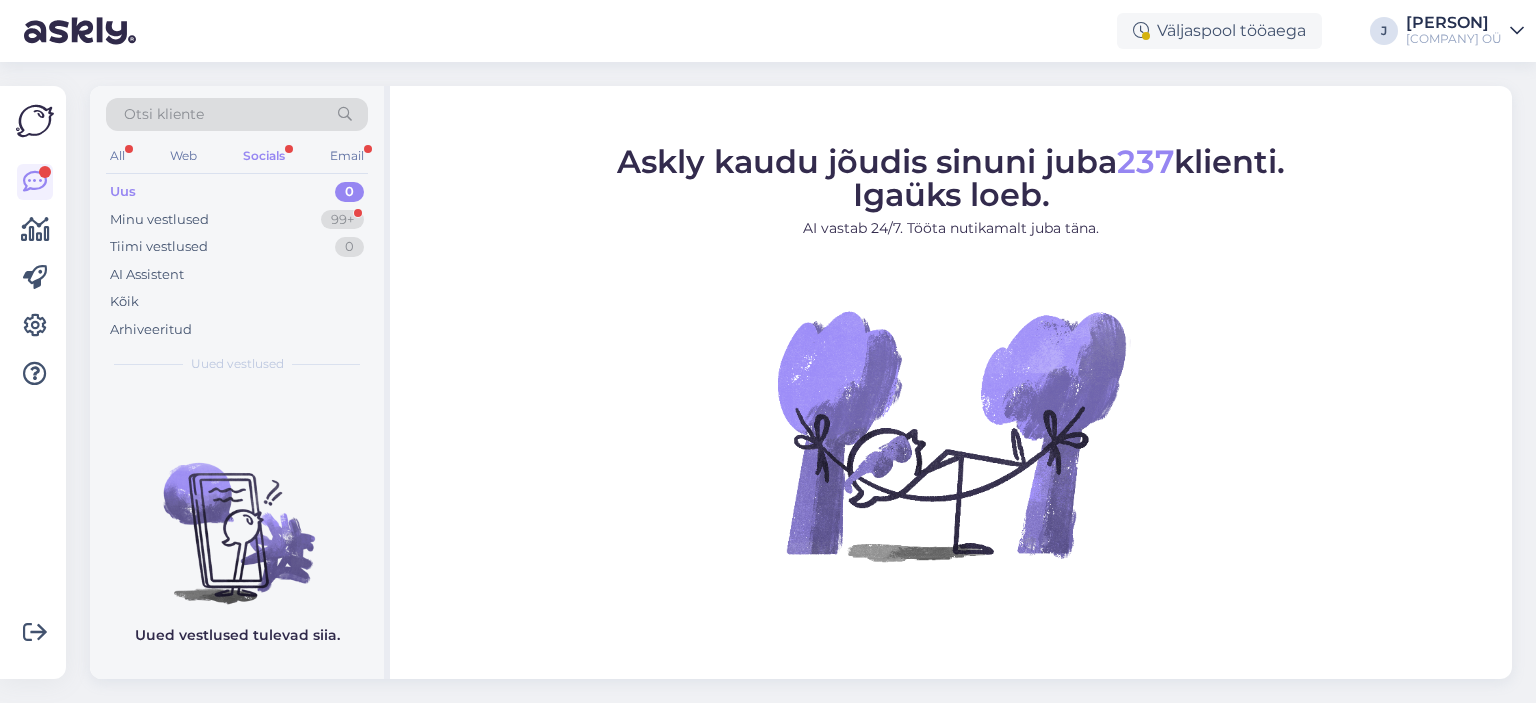 click on "Uus 0" at bounding box center [237, 192] 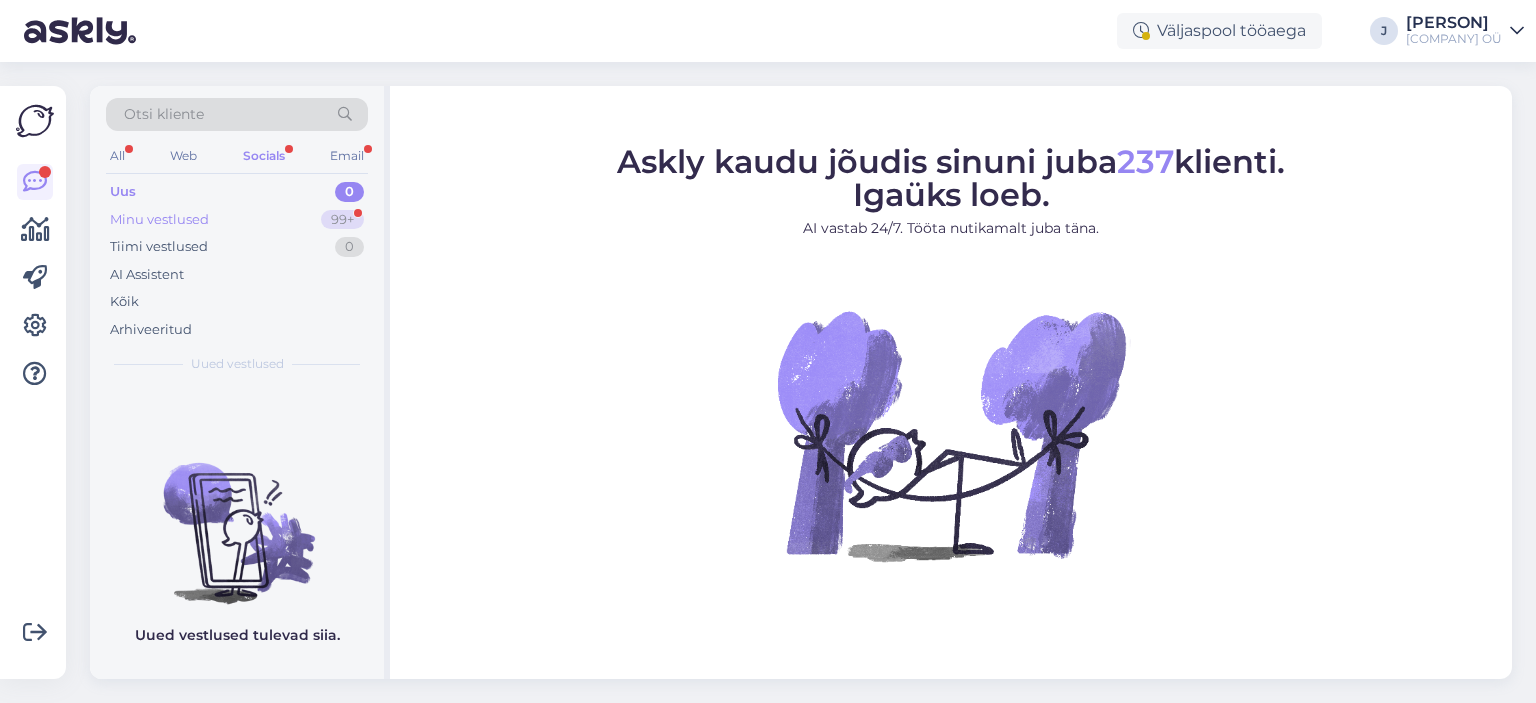 click on "Minu vestlused 99+" at bounding box center [237, 220] 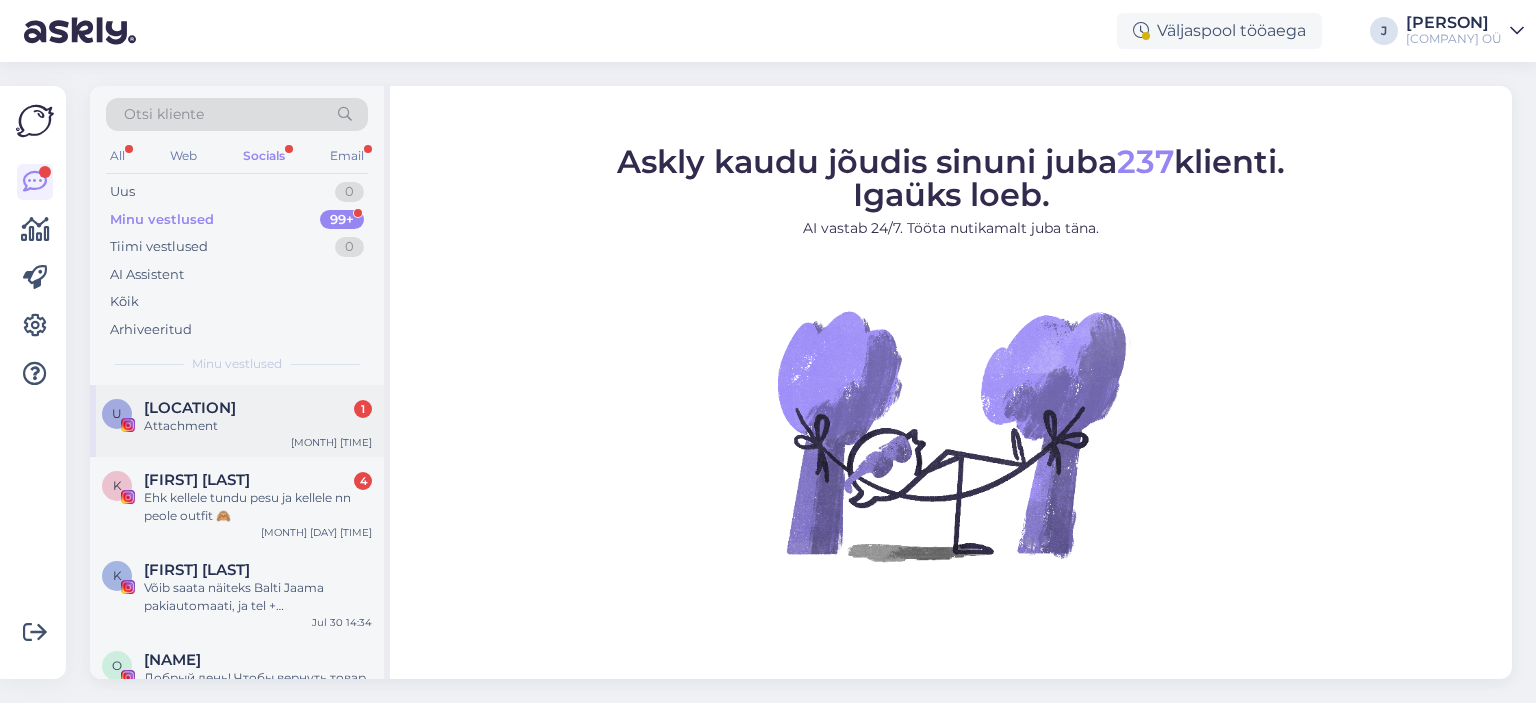 click on "Attachment" at bounding box center [258, 426] 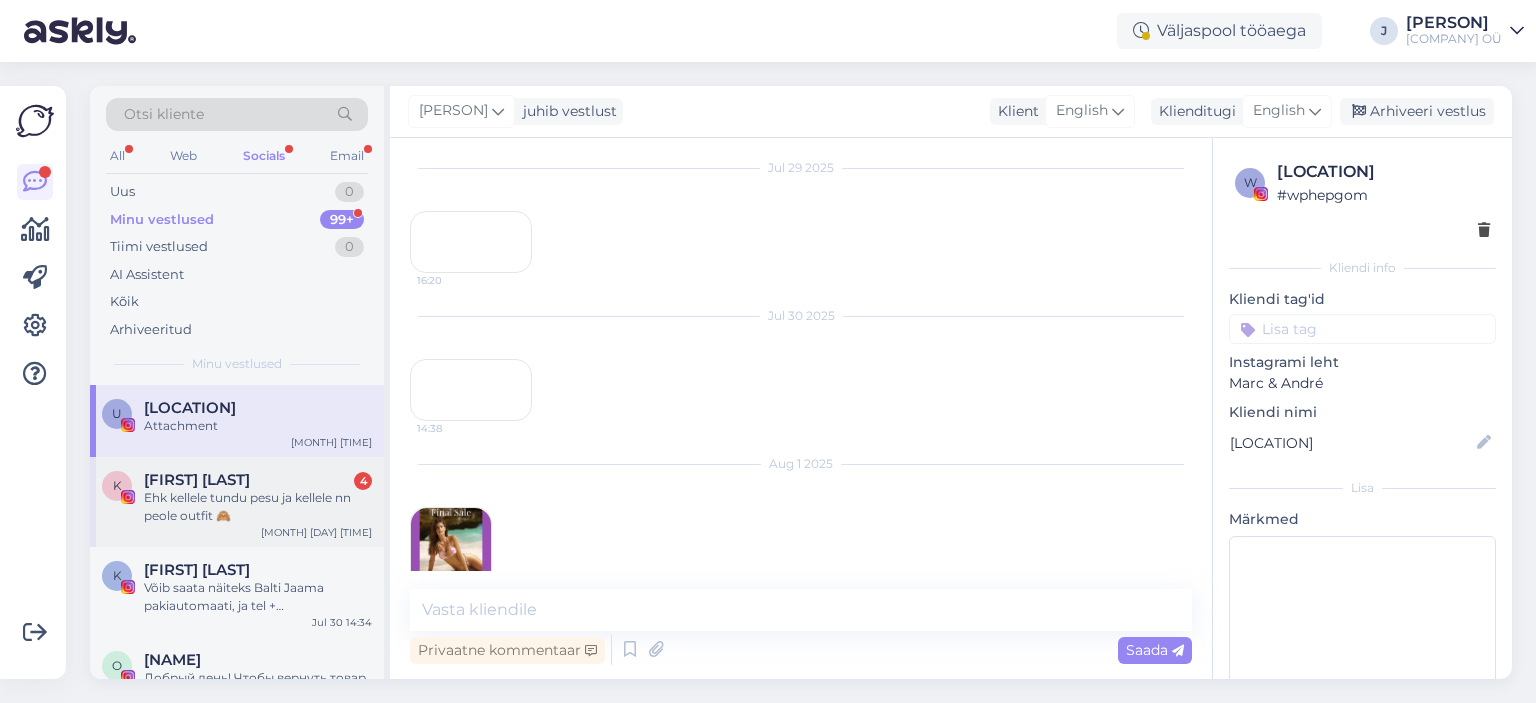 click on "[NAME] [LAST] [LAST] 4 Ehk kellele tundu pesu ja kellele nn peole outfit 🙈 [MONTH] 31 19:39" at bounding box center (237, 502) 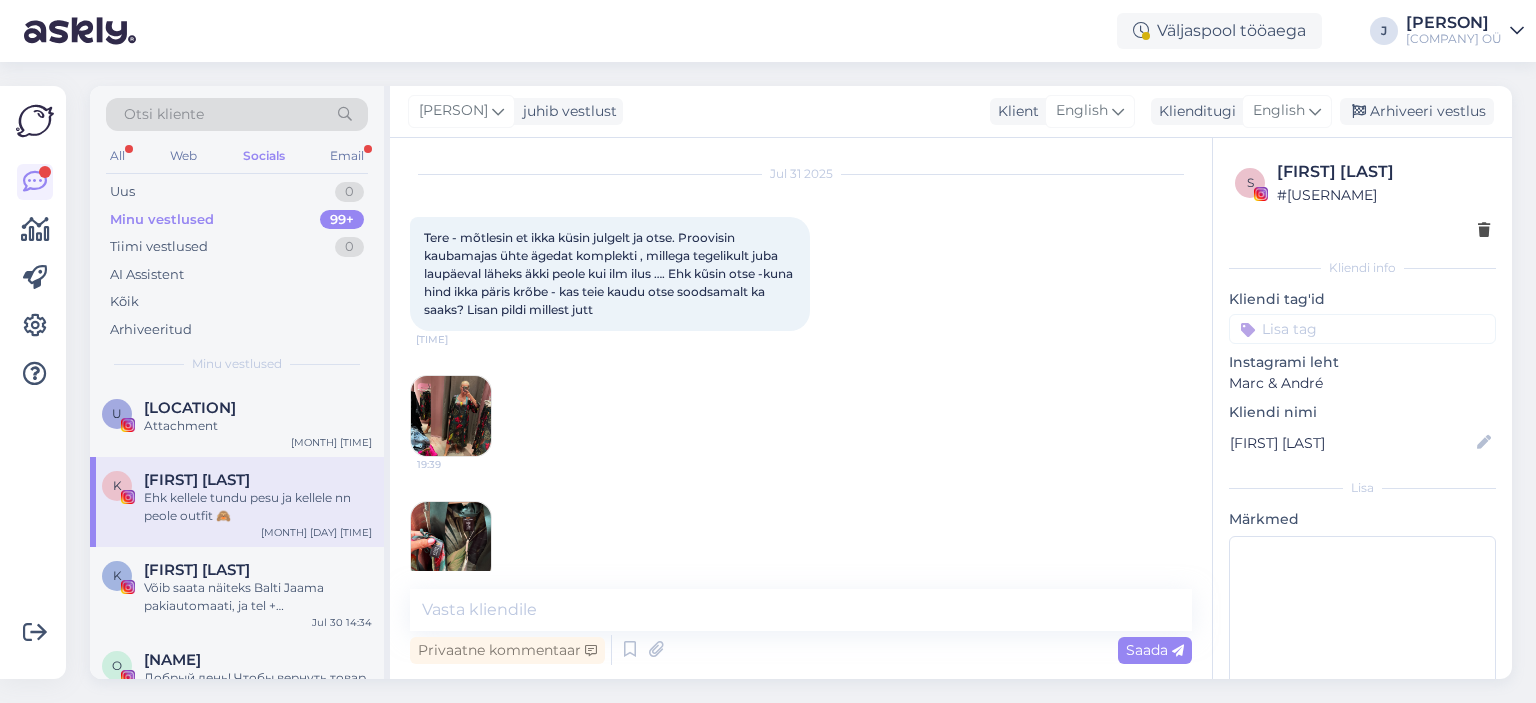 scroll, scrollTop: 273, scrollLeft: 0, axis: vertical 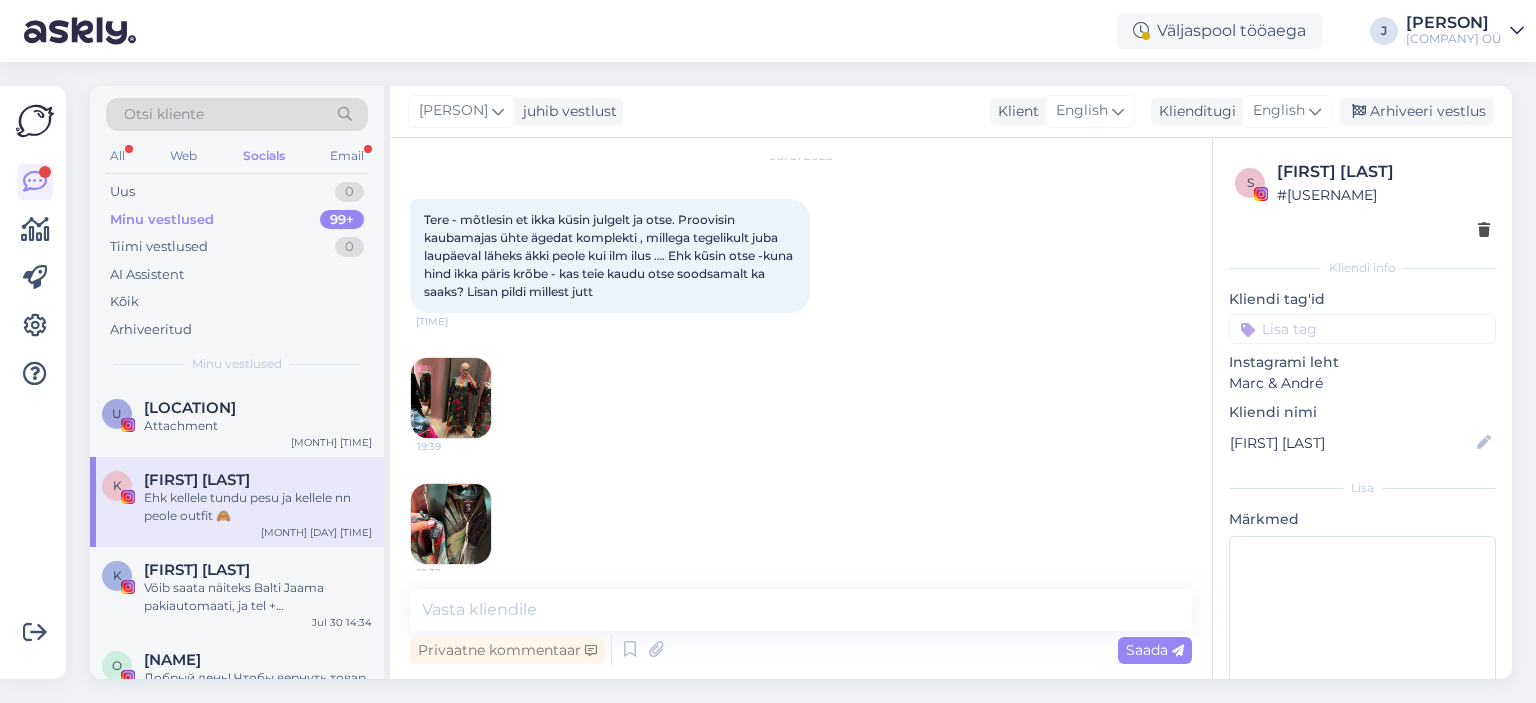 click at bounding box center (451, 398) 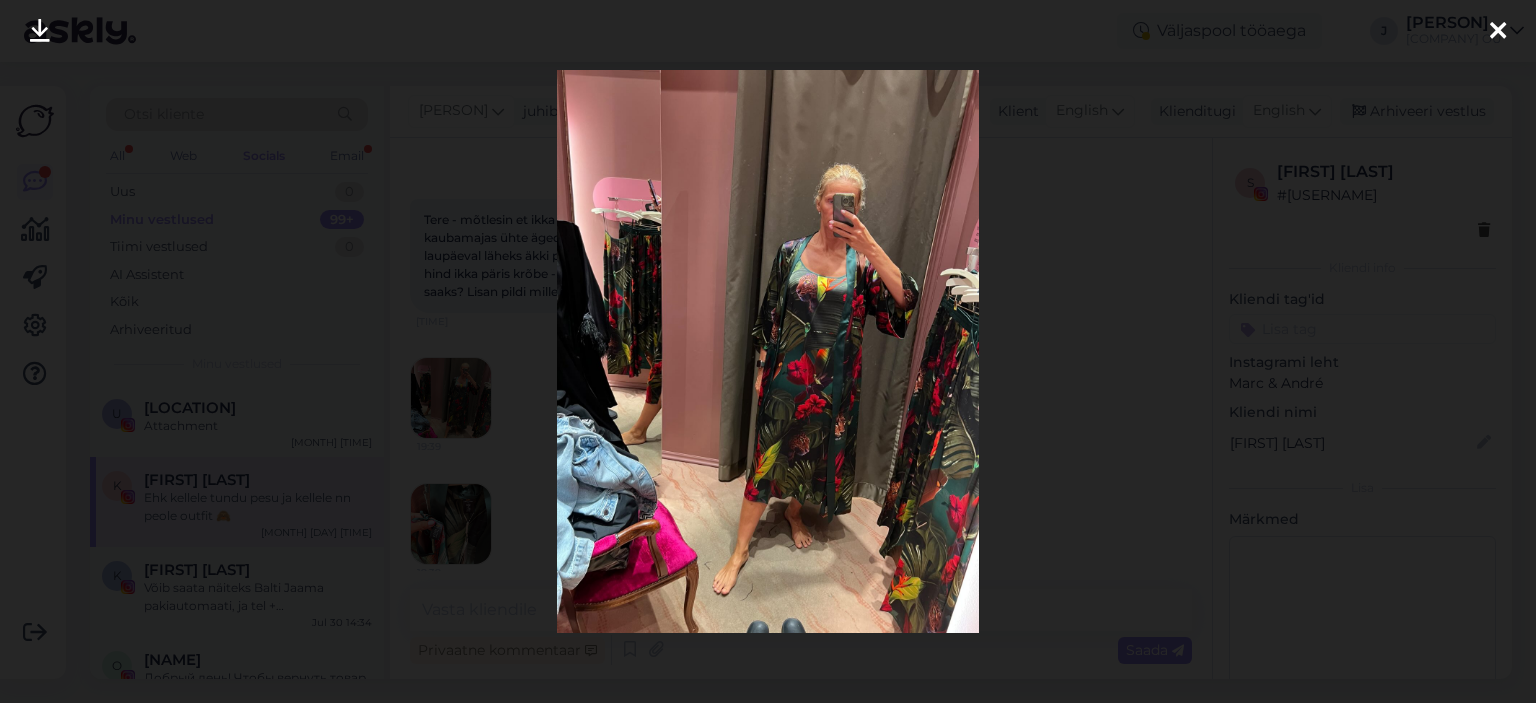 click at bounding box center [768, 351] 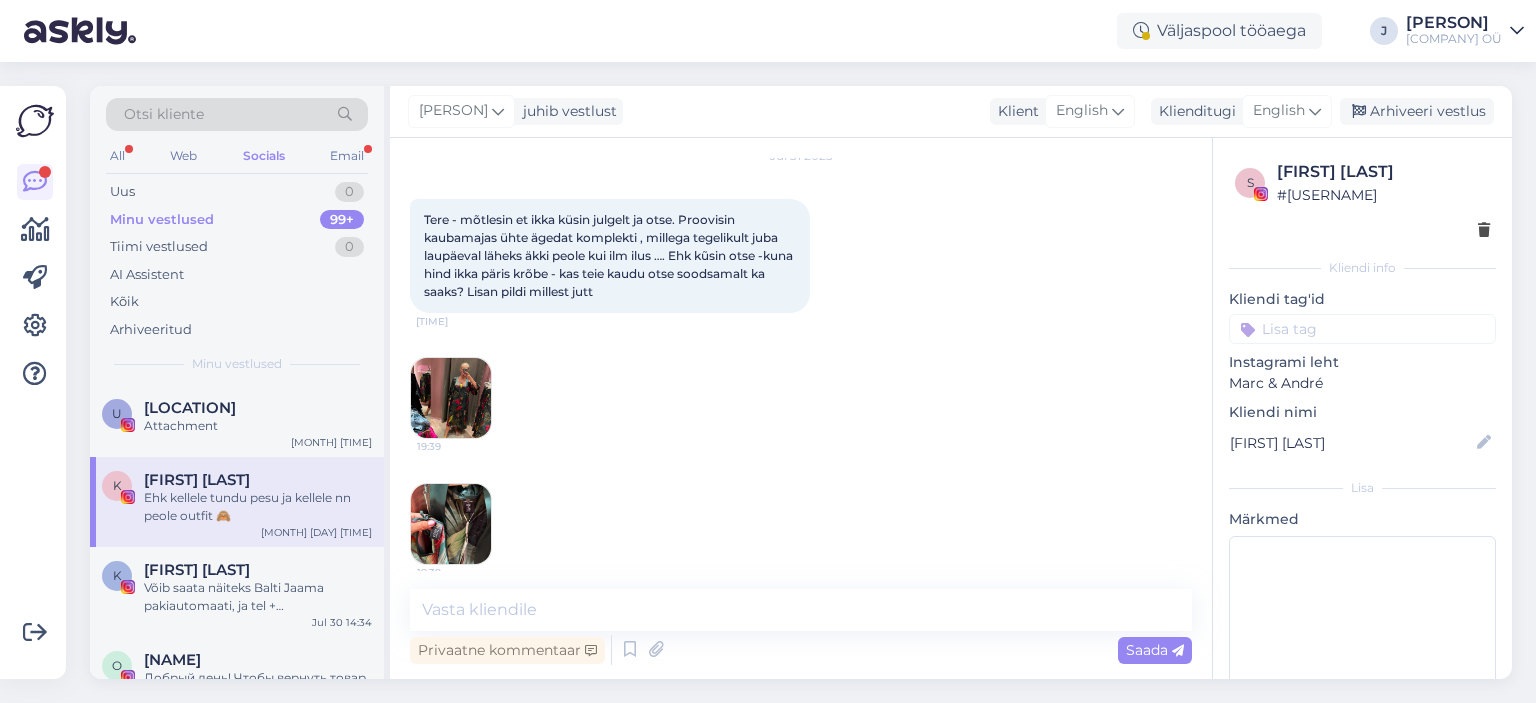 click at bounding box center [451, 524] 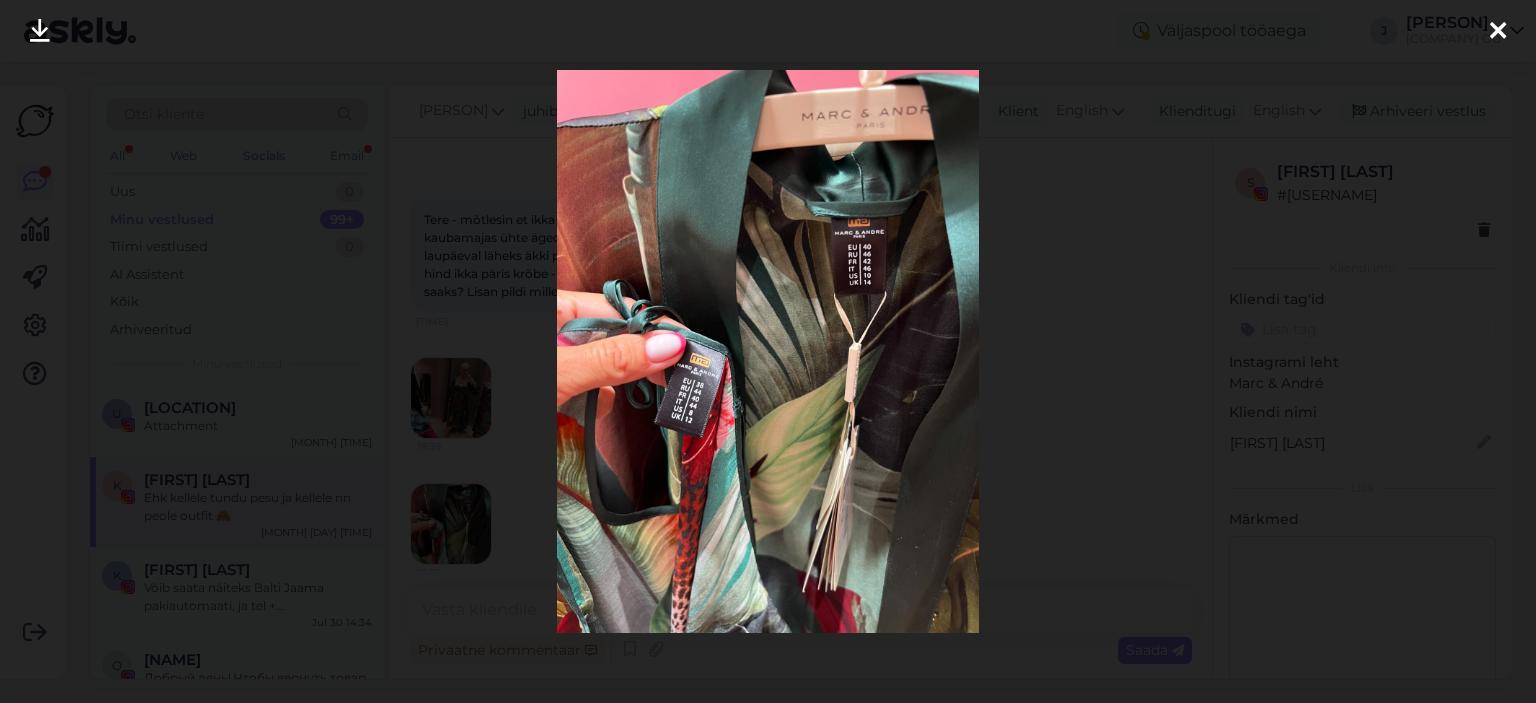 click at bounding box center [768, 351] 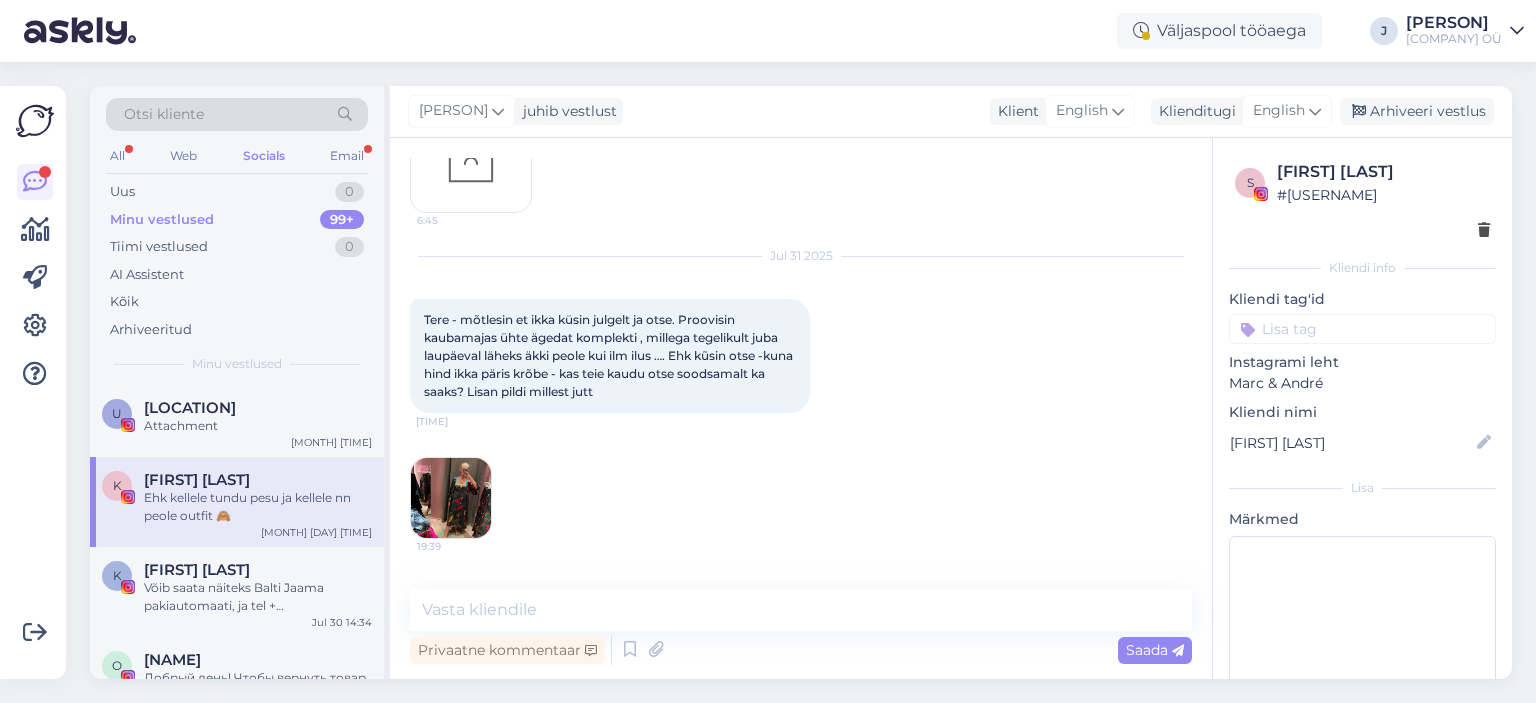 scroll, scrollTop: 0, scrollLeft: 0, axis: both 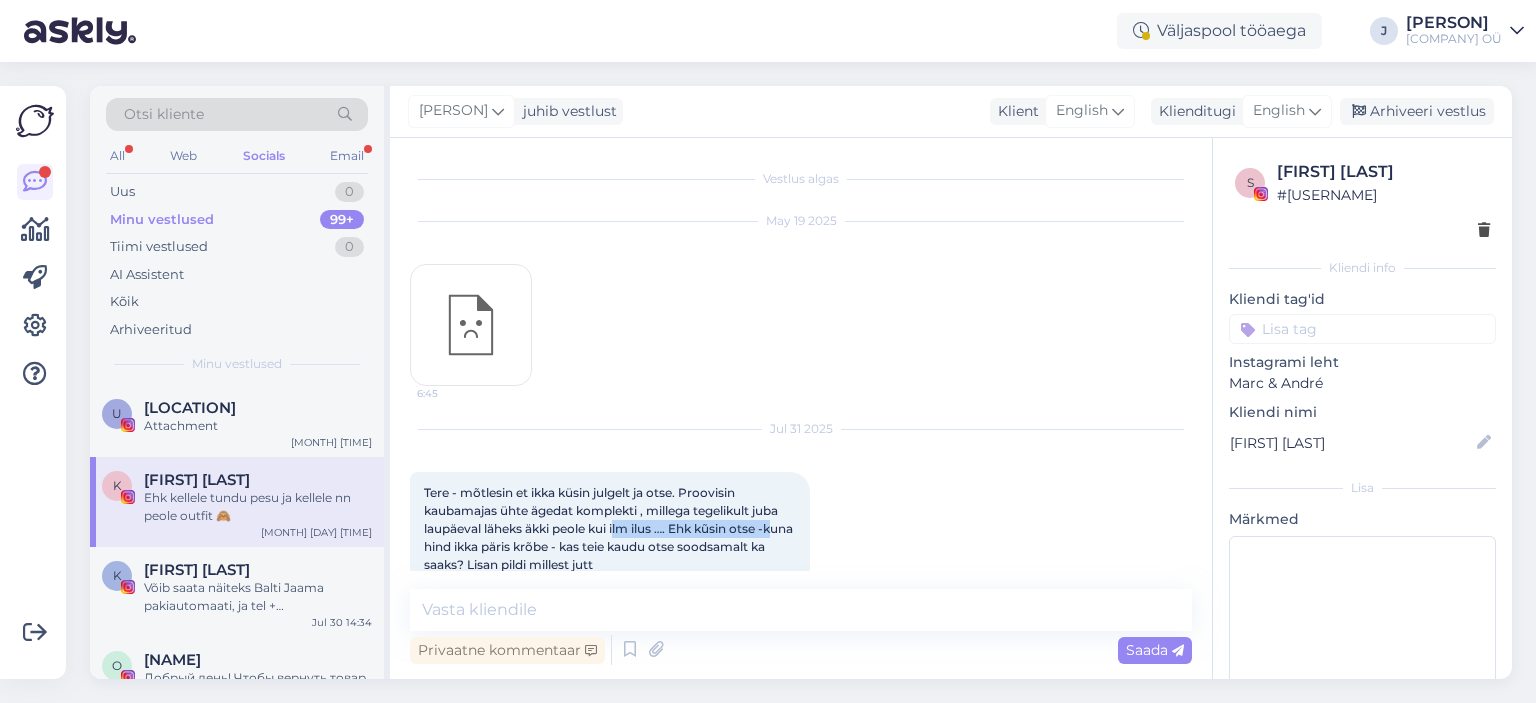 drag, startPoint x: 619, startPoint y: 527, endPoint x: 779, endPoint y: 532, distance: 160.07811 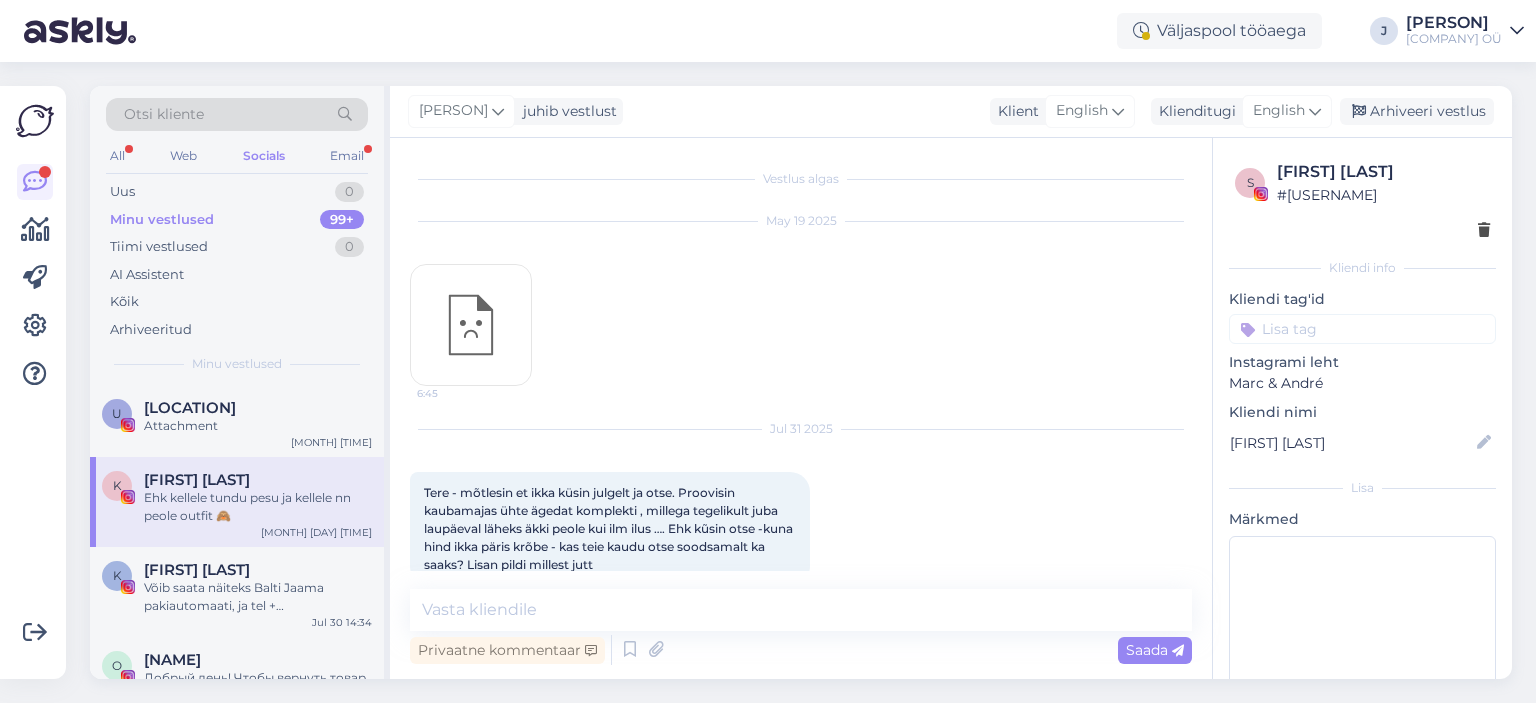 click on "Tere - mõtlesin et ikka küsin julgelt ja otse. Proovisin kaubamajas ühte ägedat komplekti , millega tegelikult juba laupäeval läheks äkki peole kui ilm ilus …. Ehk kũsin otse -kuna hind ikka päris krõbe - kas teie kaudu otse soodsamalt ka saaks? Lisan pildi millest jutt [TIME]" at bounding box center (610, 529) 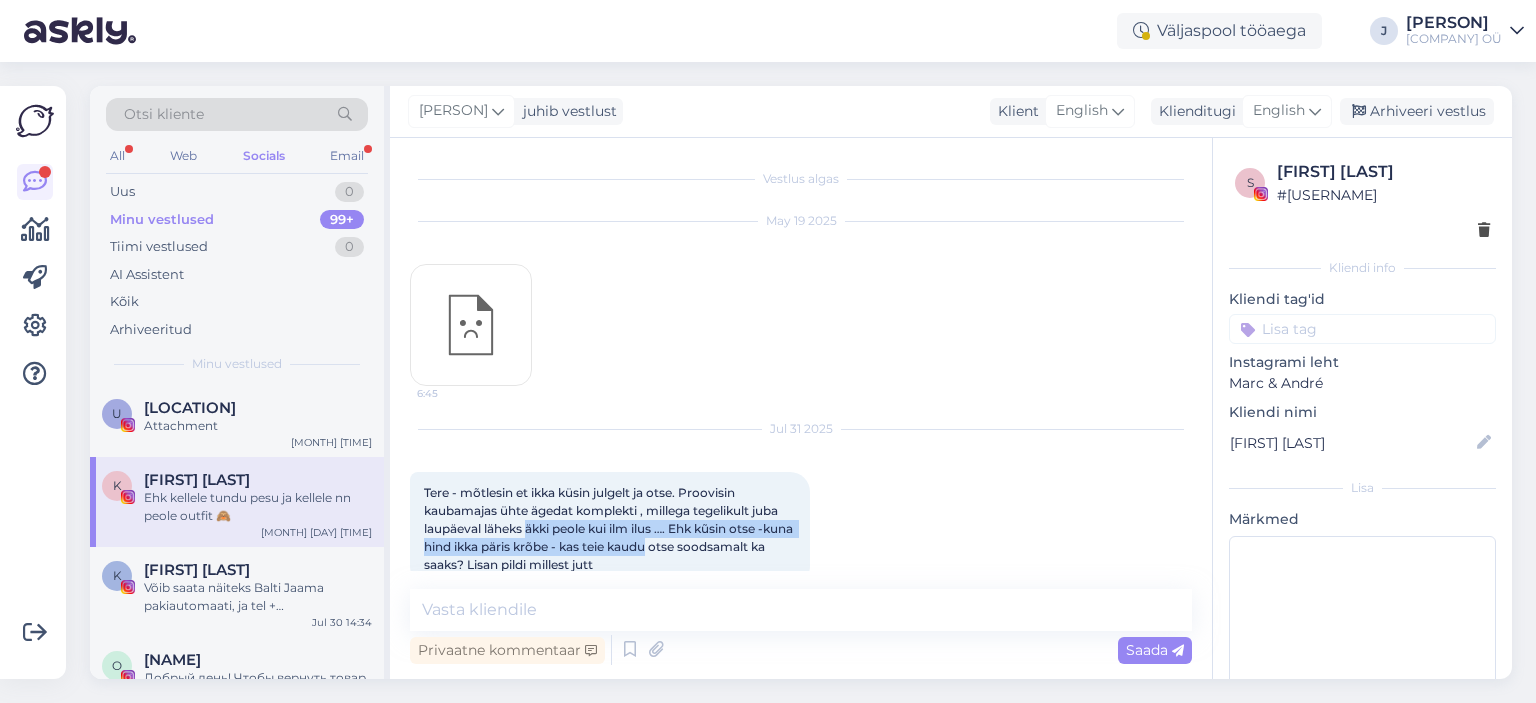 drag, startPoint x: 528, startPoint y: 535, endPoint x: 676, endPoint y: 547, distance: 148.48569 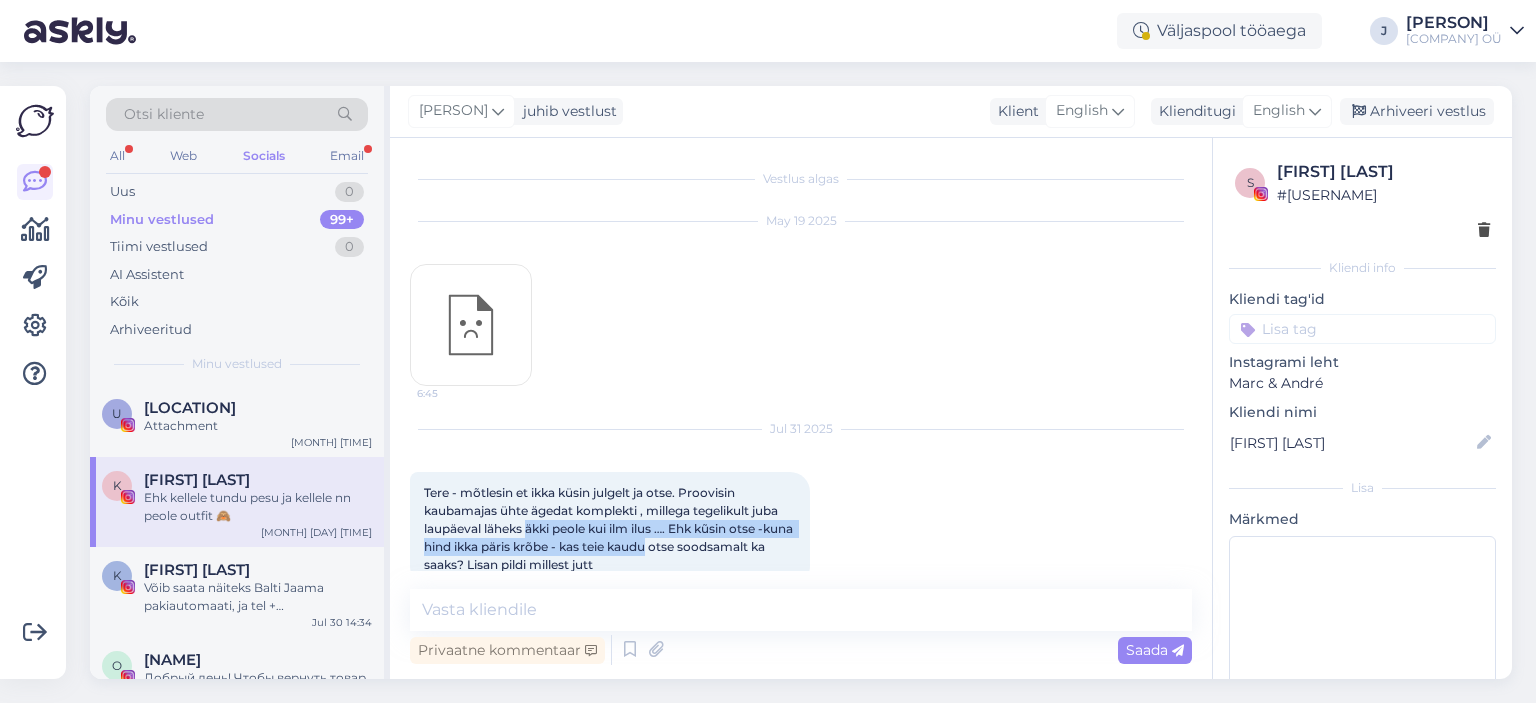 click on "Tere - mõtlesin et ikka küsin julgelt ja otse. Proovisin kaubamajas ühte ägedat komplekti , millega tegelikult juba laupäeval läheks äkki peole kui ilm ilus …. Ehk kũsin otse -kuna hind ikka päris krõbe - kas teie kaudu otse soodsamalt ka saaks? Lisan pildi millest jutt" at bounding box center (610, 528) 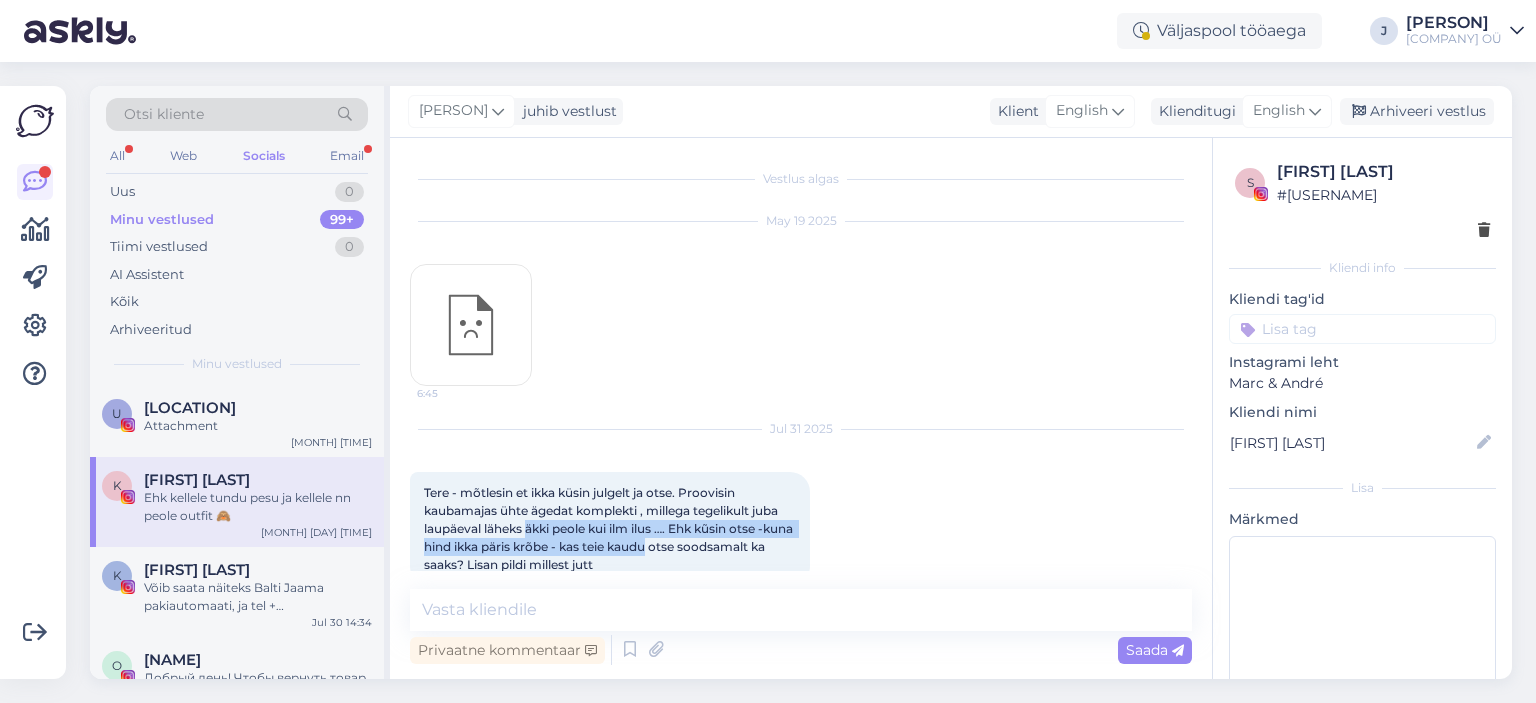 click on "Tere - mõtlesin et ikka küsin julgelt ja otse. Proovisin kaubamajas ühte ägedat komplekti , millega tegelikult juba laupäeval läheks äkki peole kui ilm ilus …. Ehk kũsin otse -kuna hind ikka päris krõbe - kas teie kaudu otse soodsamalt ka saaks? Lisan pildi millest jutt" at bounding box center [610, 528] 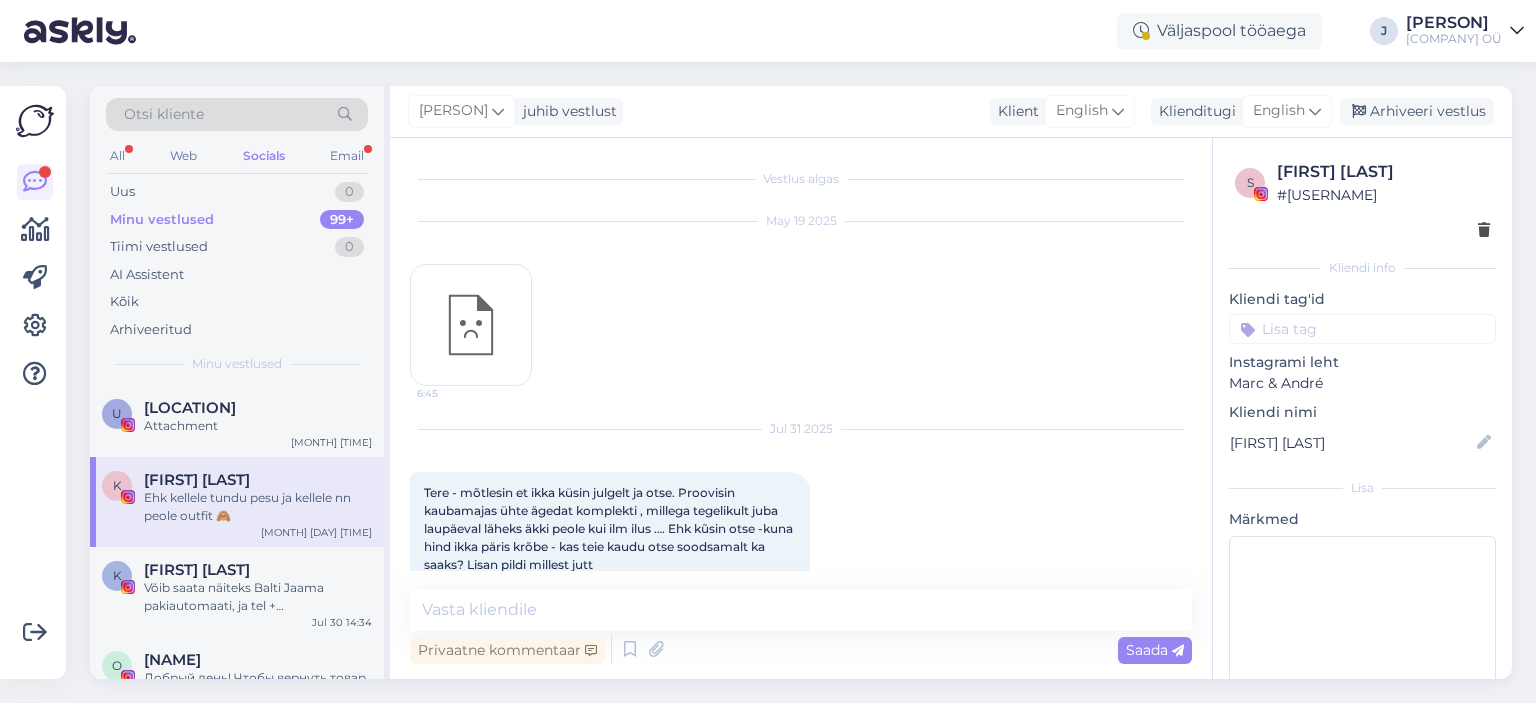 drag, startPoint x: 597, startPoint y: 553, endPoint x: 709, endPoint y: 557, distance: 112.0714 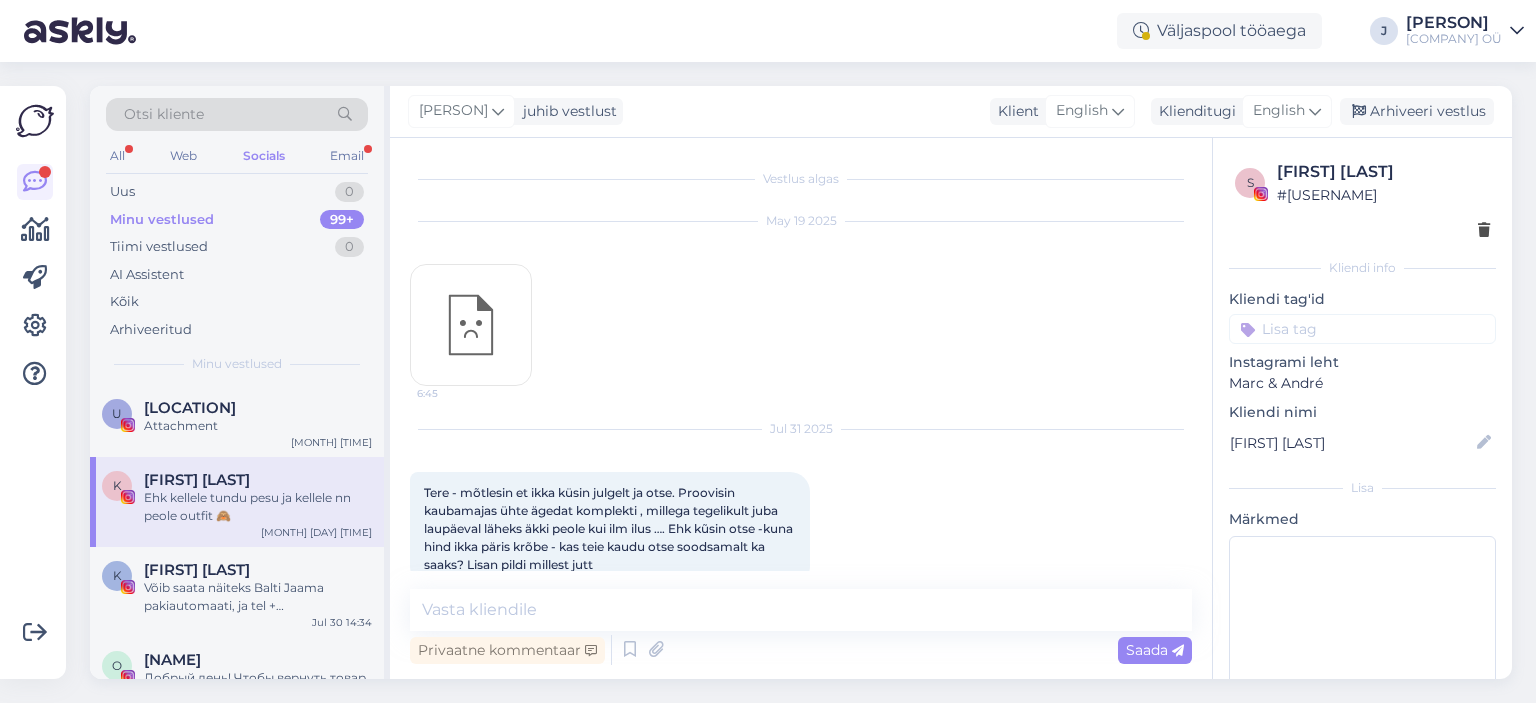drag, startPoint x: 709, startPoint y: 557, endPoint x: 391, endPoint y: 470, distance: 329.68622 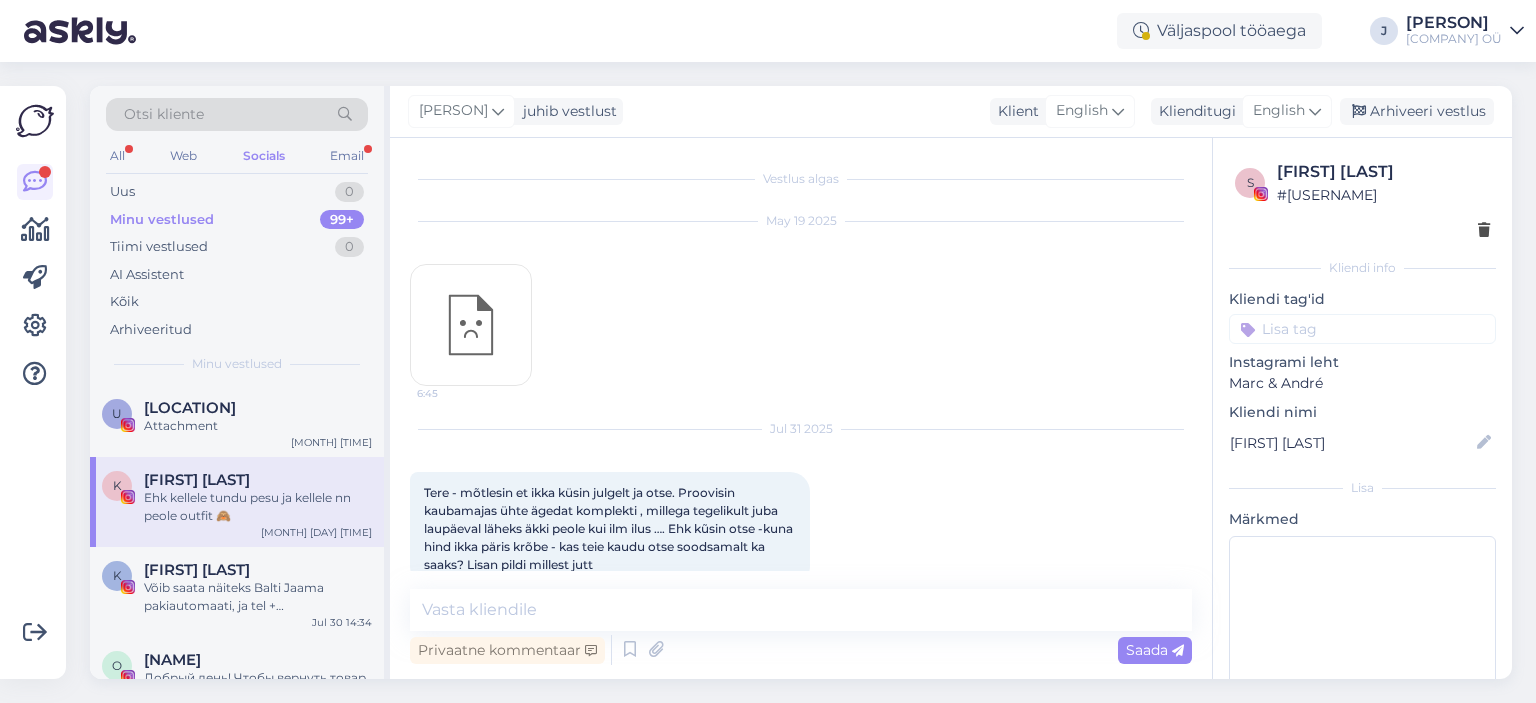 click on "Vestlus algas [MONTH] [DAY] [YEAR] [TIME] [MONTH] [DAY] [YEAR] Tere - mõtlesin et ikka küsin julgelt ja otse. Proovisin kaubamajas ühte ägedat komplekti , millega tegelikult juba laupäeval läheks äkki peole kui ilm ilus …. Ehk kũsin otse - kuna hind ikka päris krõbe - kas teie kaudu otse soodsamalt ka saaks? Lisan pildi millest jutt [TIME] [TIME] [TIME] Ehk kellele tundu pesu ja kellele nn peole outfit 🙈 [TIME] Privaatne kommentaar Saada" at bounding box center (801, 408) 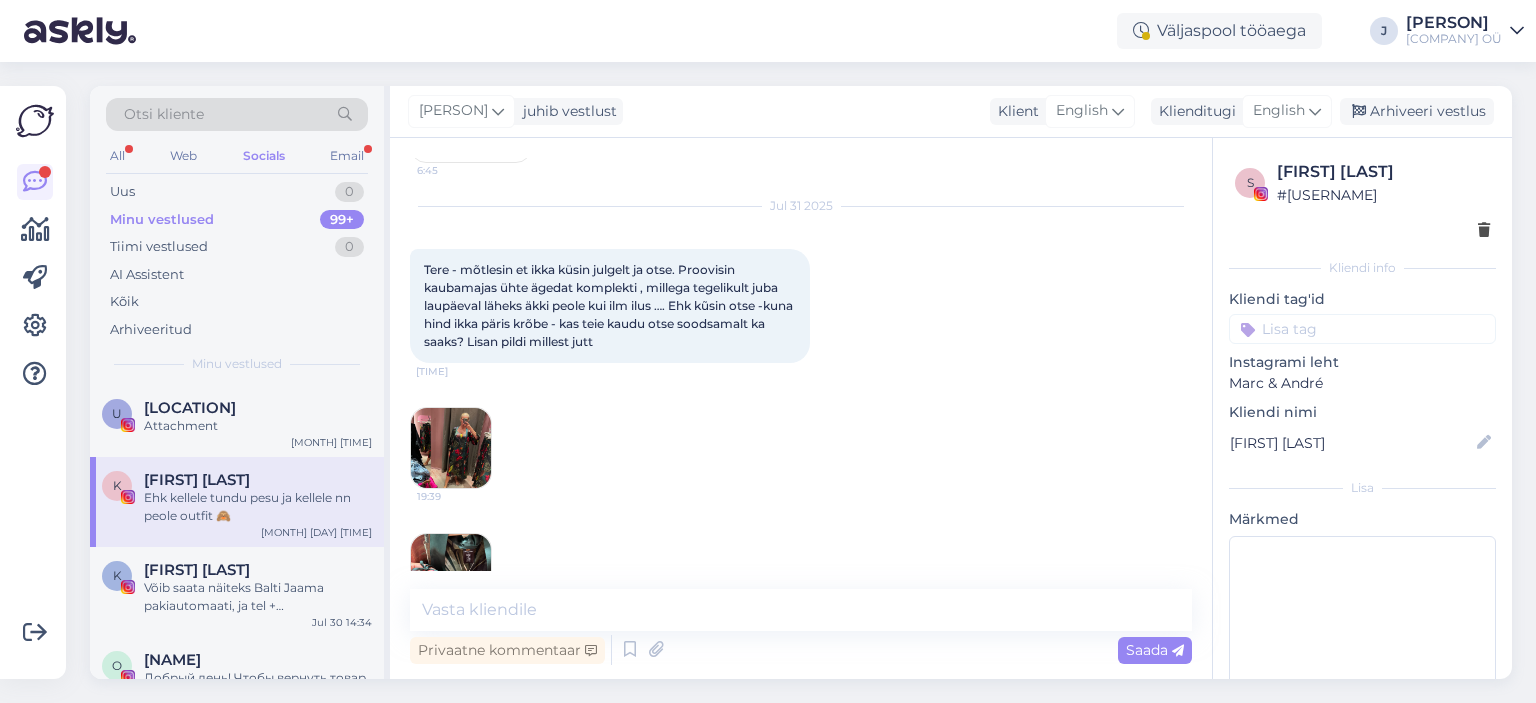 scroll, scrollTop: 373, scrollLeft: 0, axis: vertical 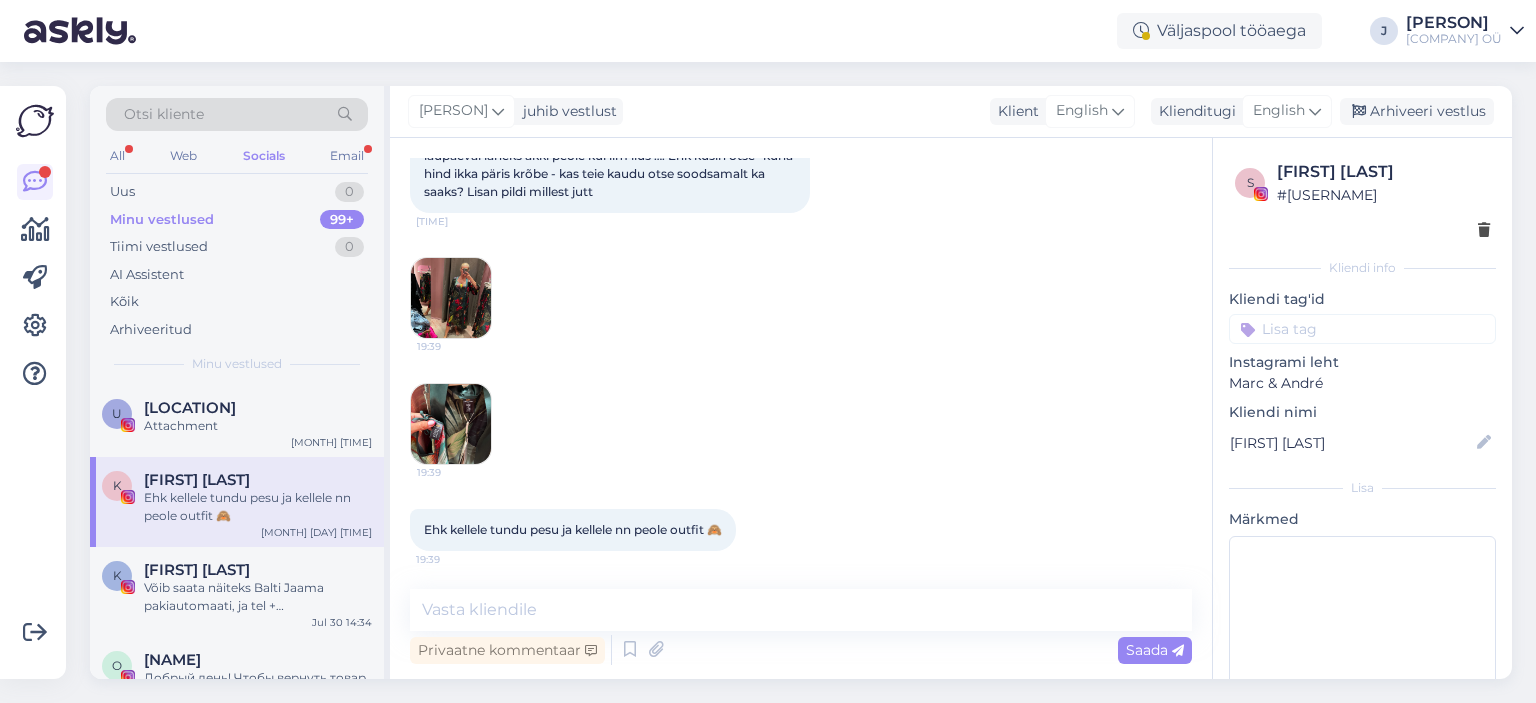 click at bounding box center [451, 298] 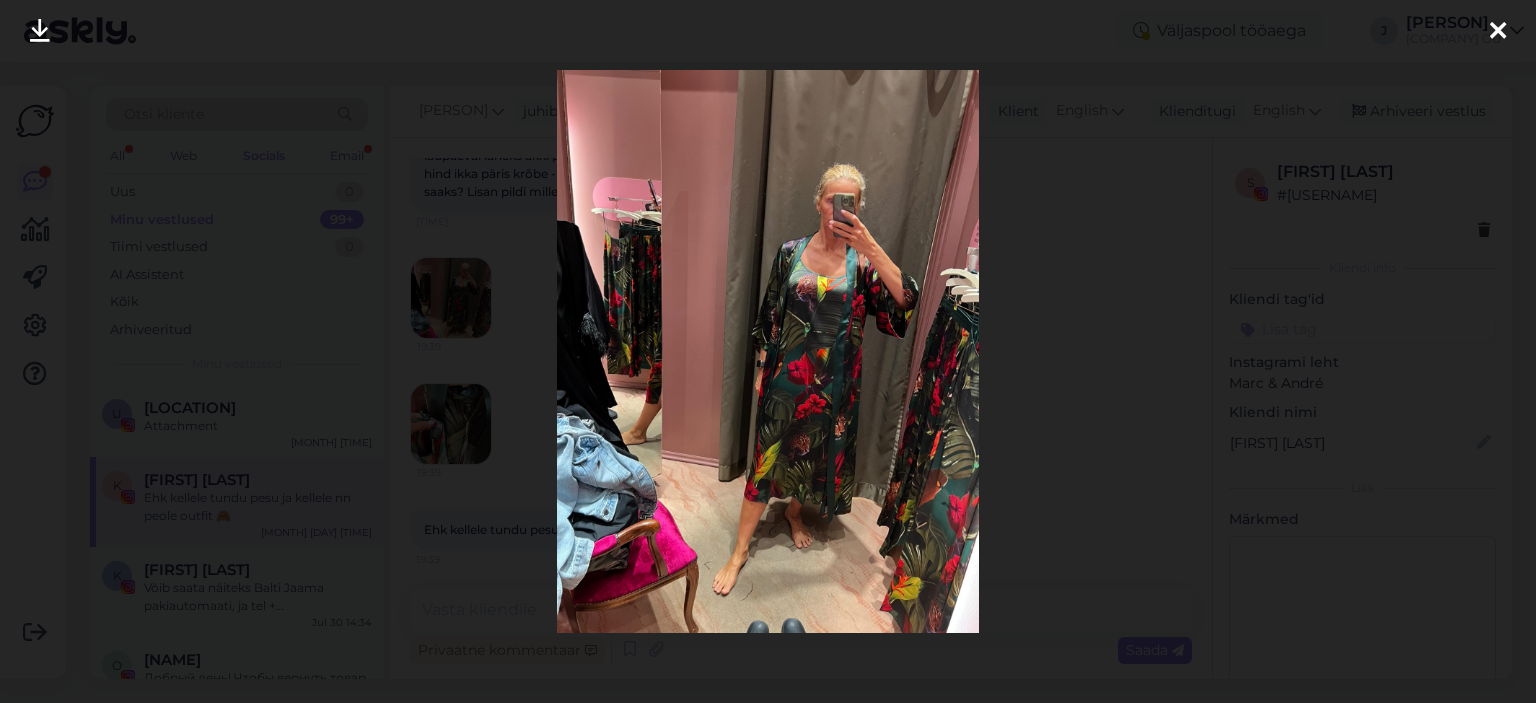 click at bounding box center (768, 351) 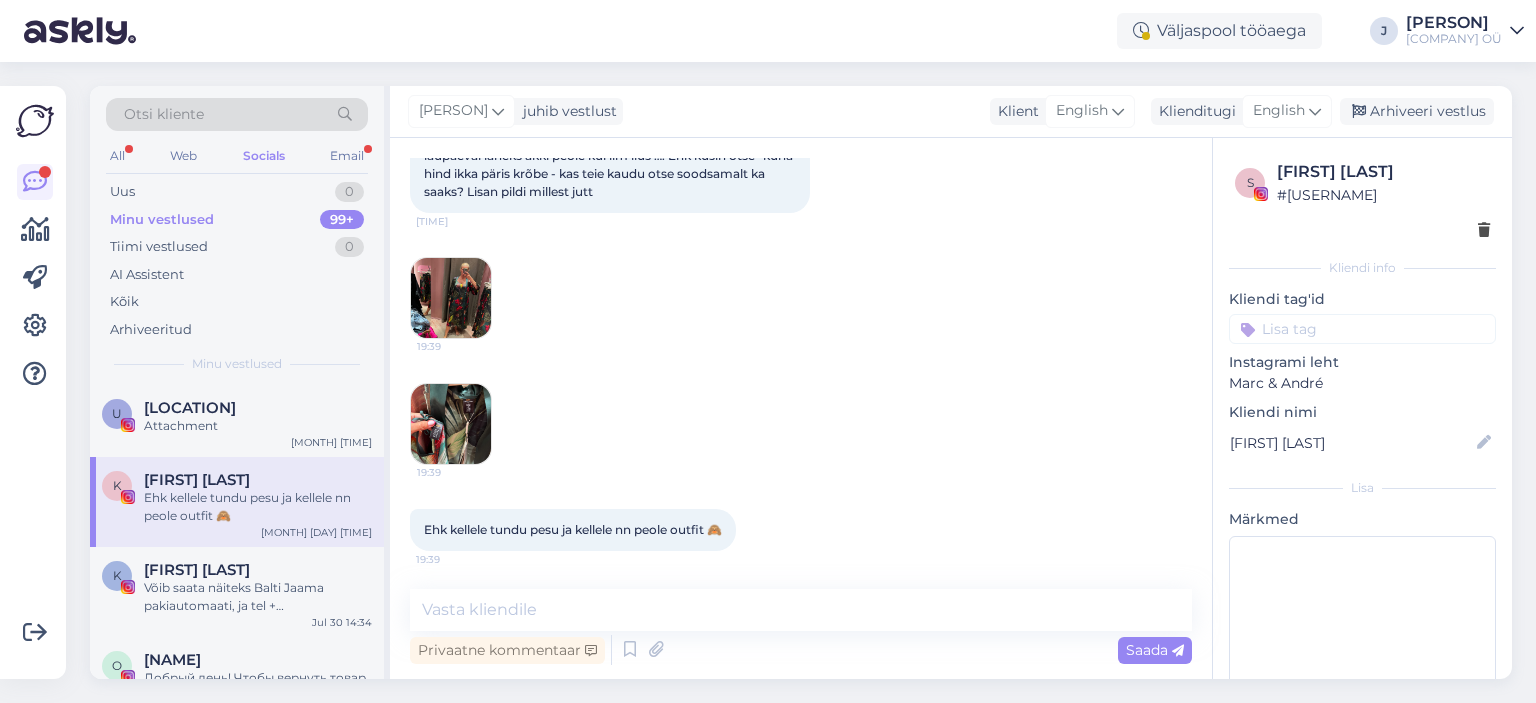 click at bounding box center [451, 424] 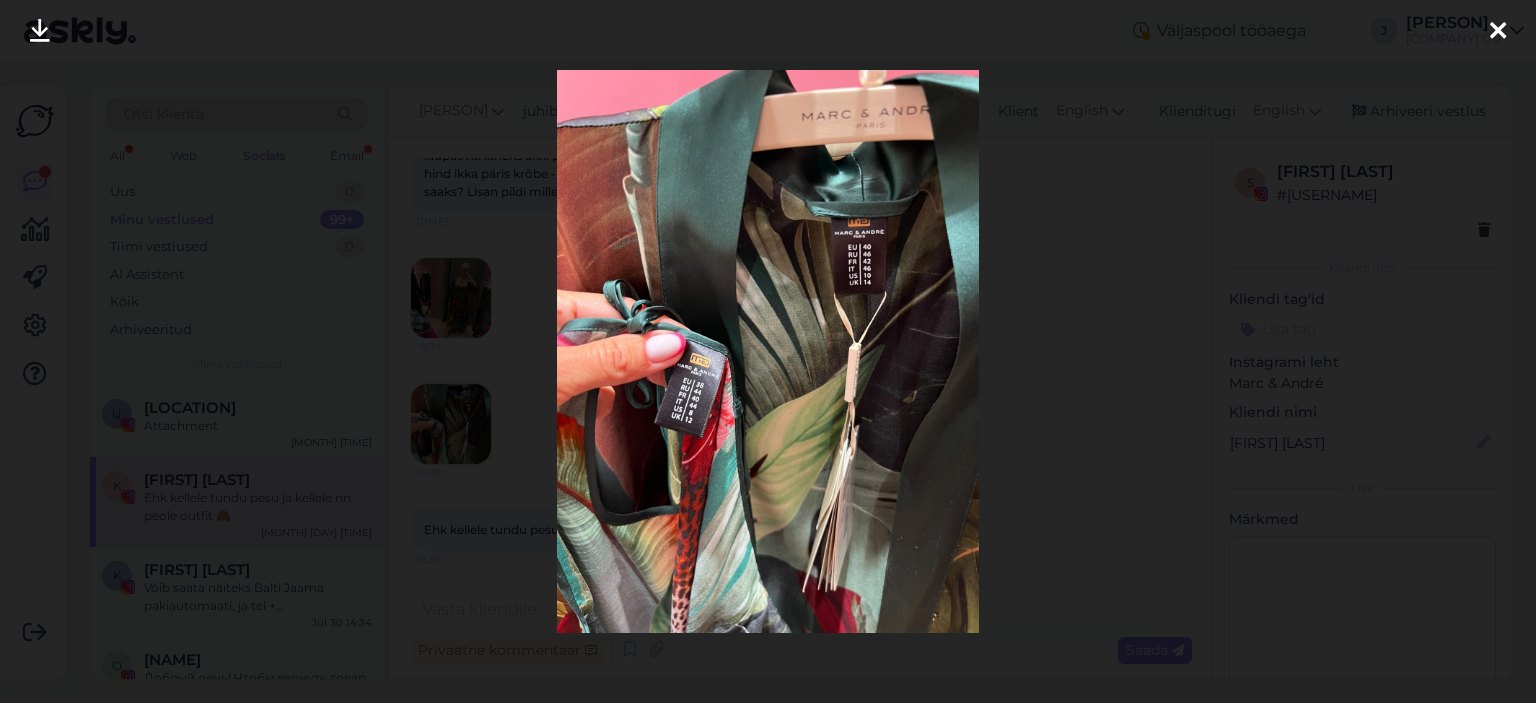 click at bounding box center [768, 351] 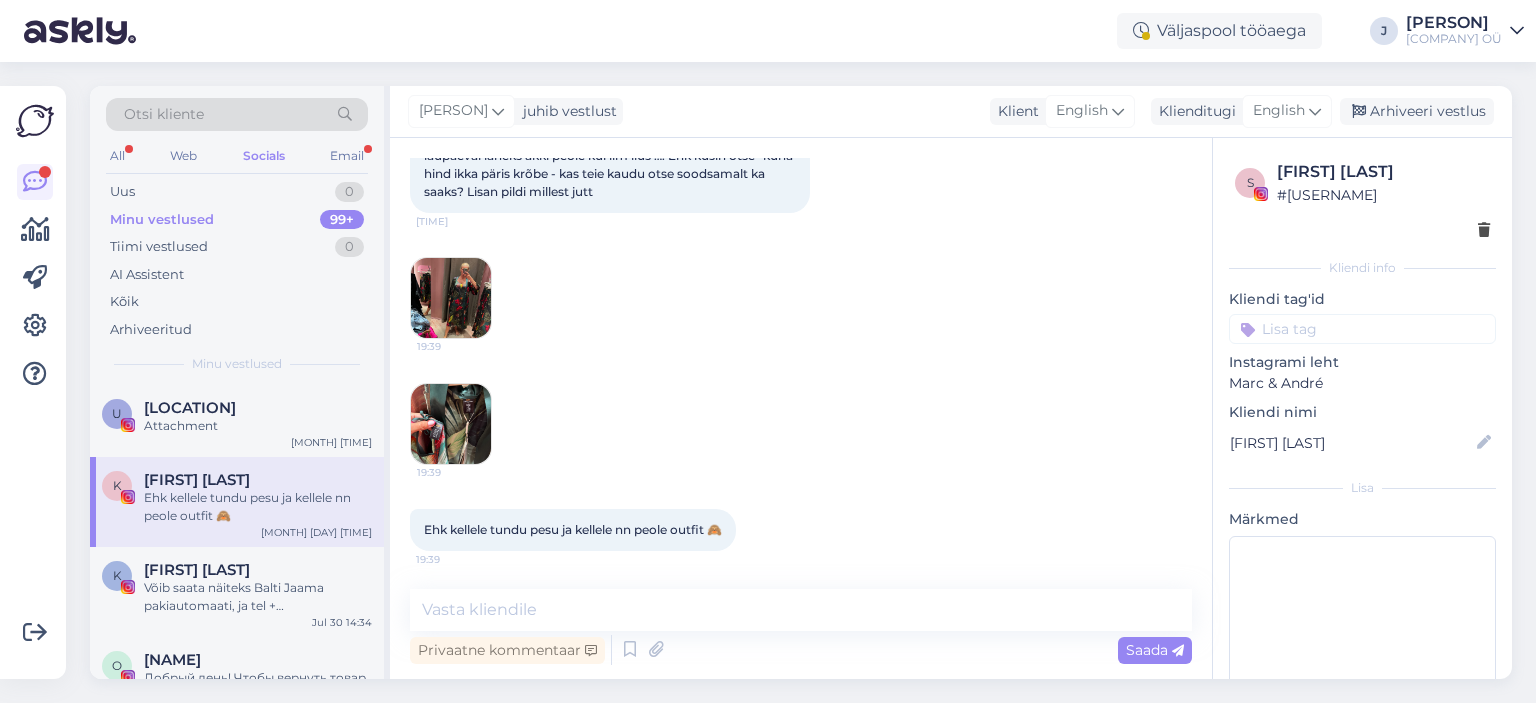 click at bounding box center (451, 298) 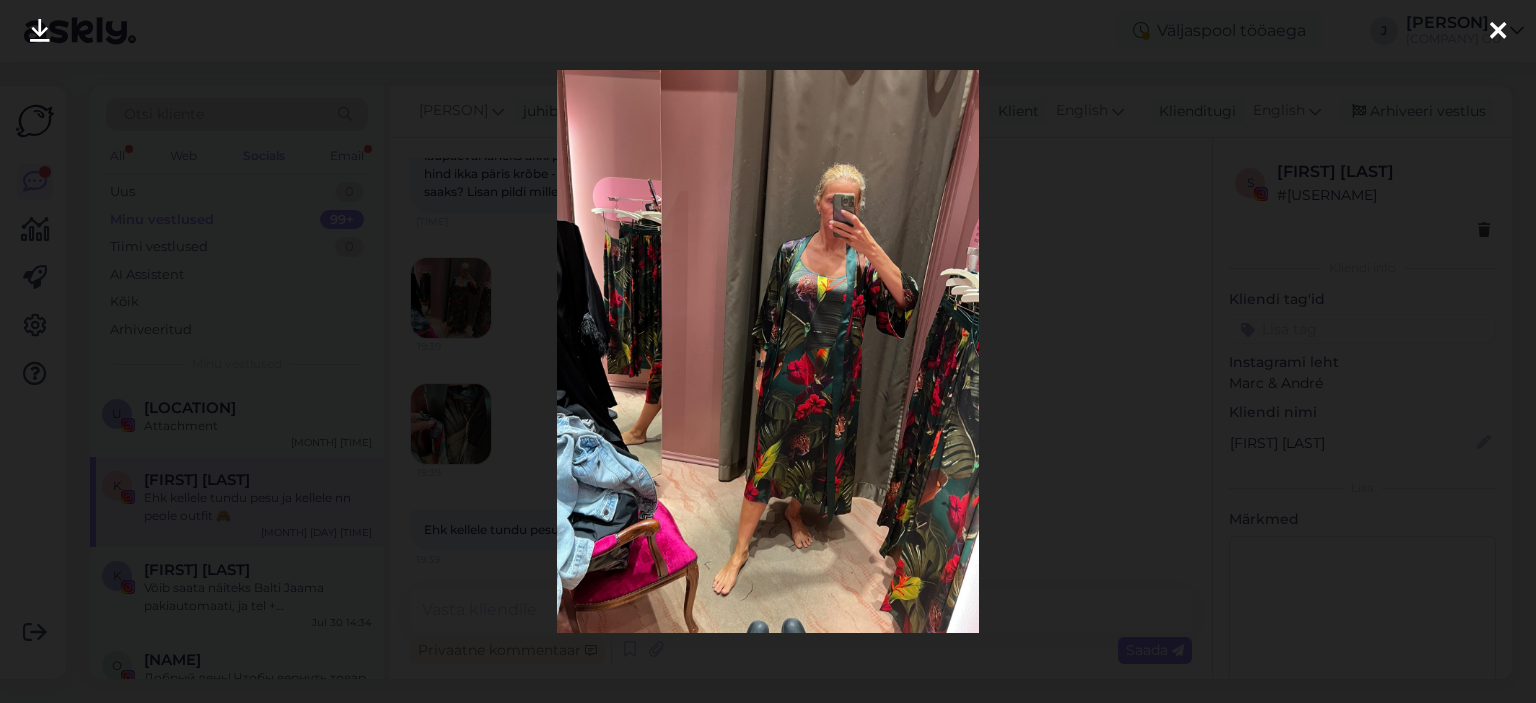 click at bounding box center [768, 351] 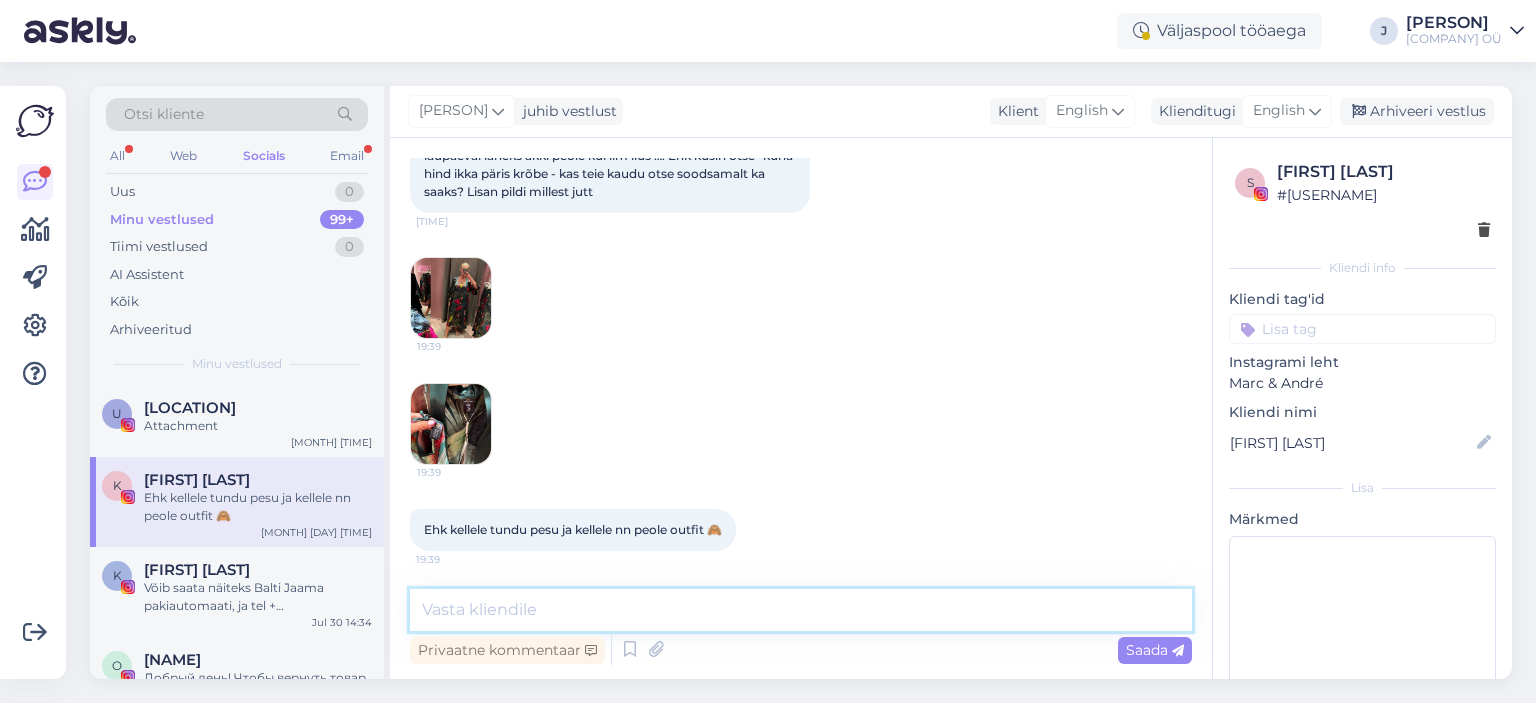 click at bounding box center (801, 610) 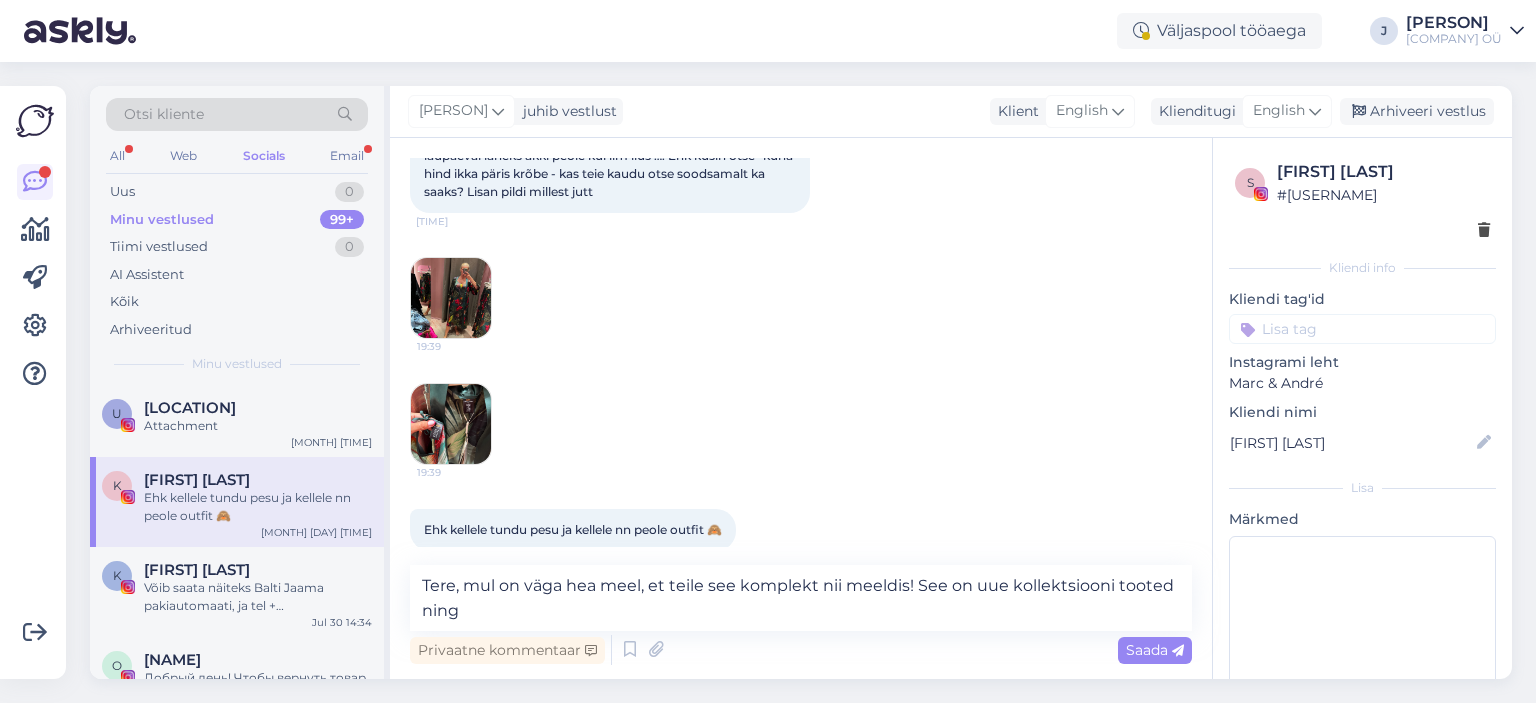 click at bounding box center [451, 298] 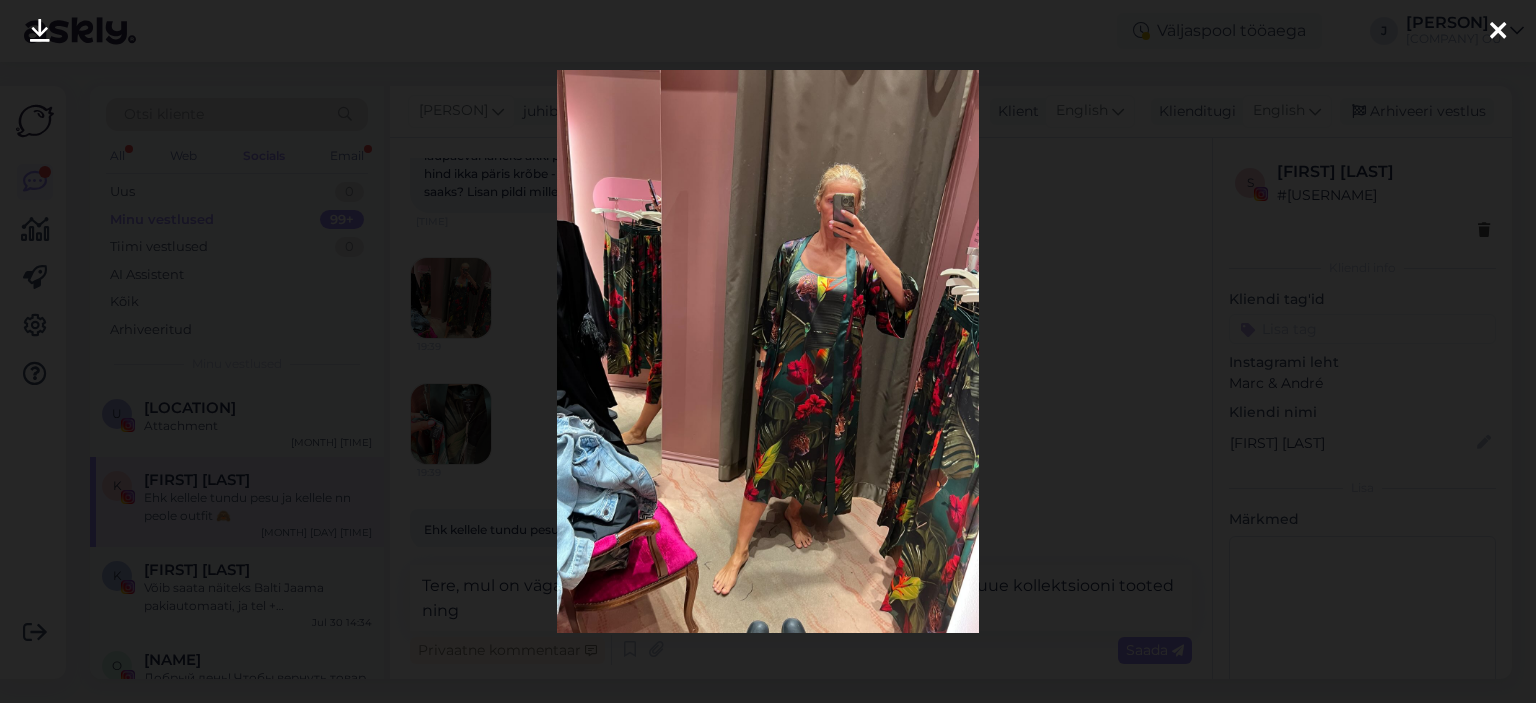 click at bounding box center (768, 351) 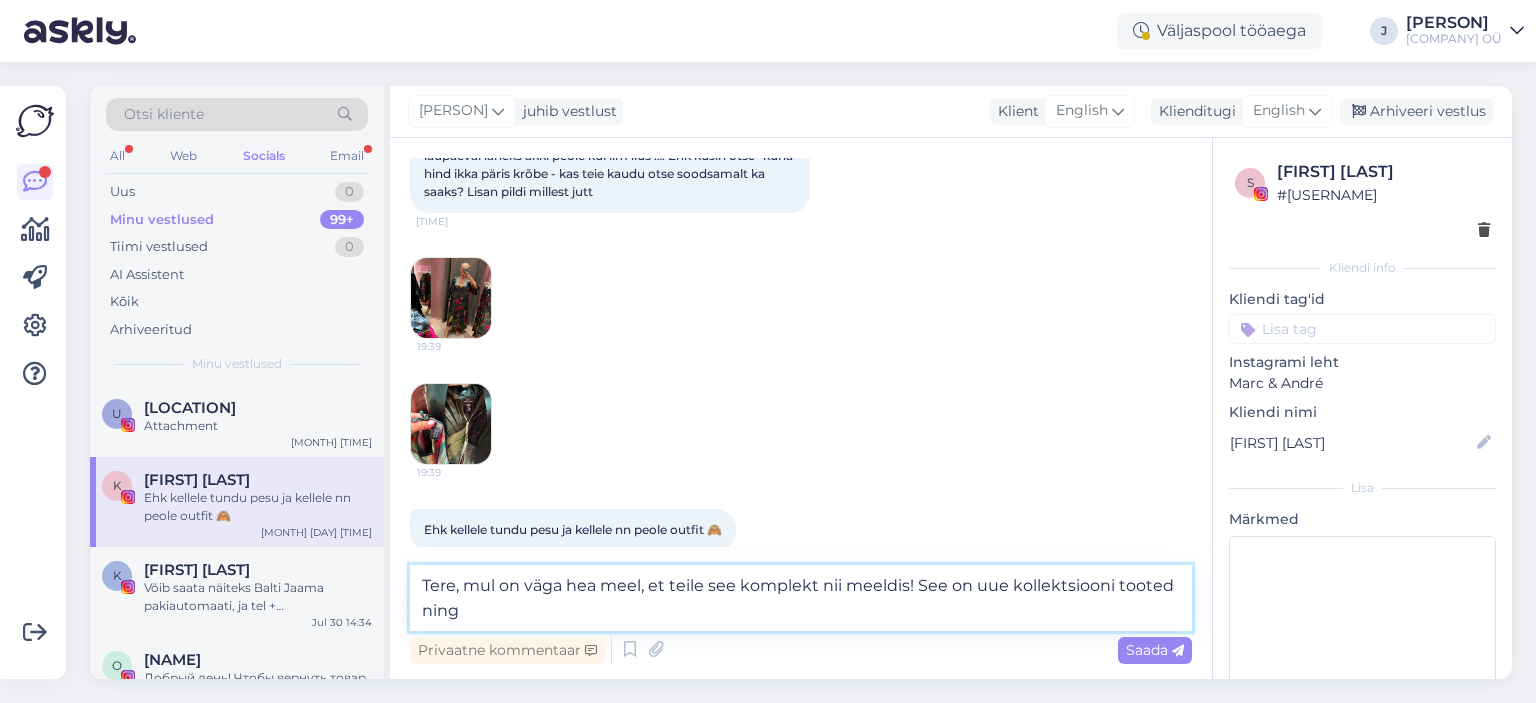 click on "Tere, mul on väga hea meel, et teile see komplekt nii meeldis! See on uue kollektsiooni tooted ning" at bounding box center (801, 598) 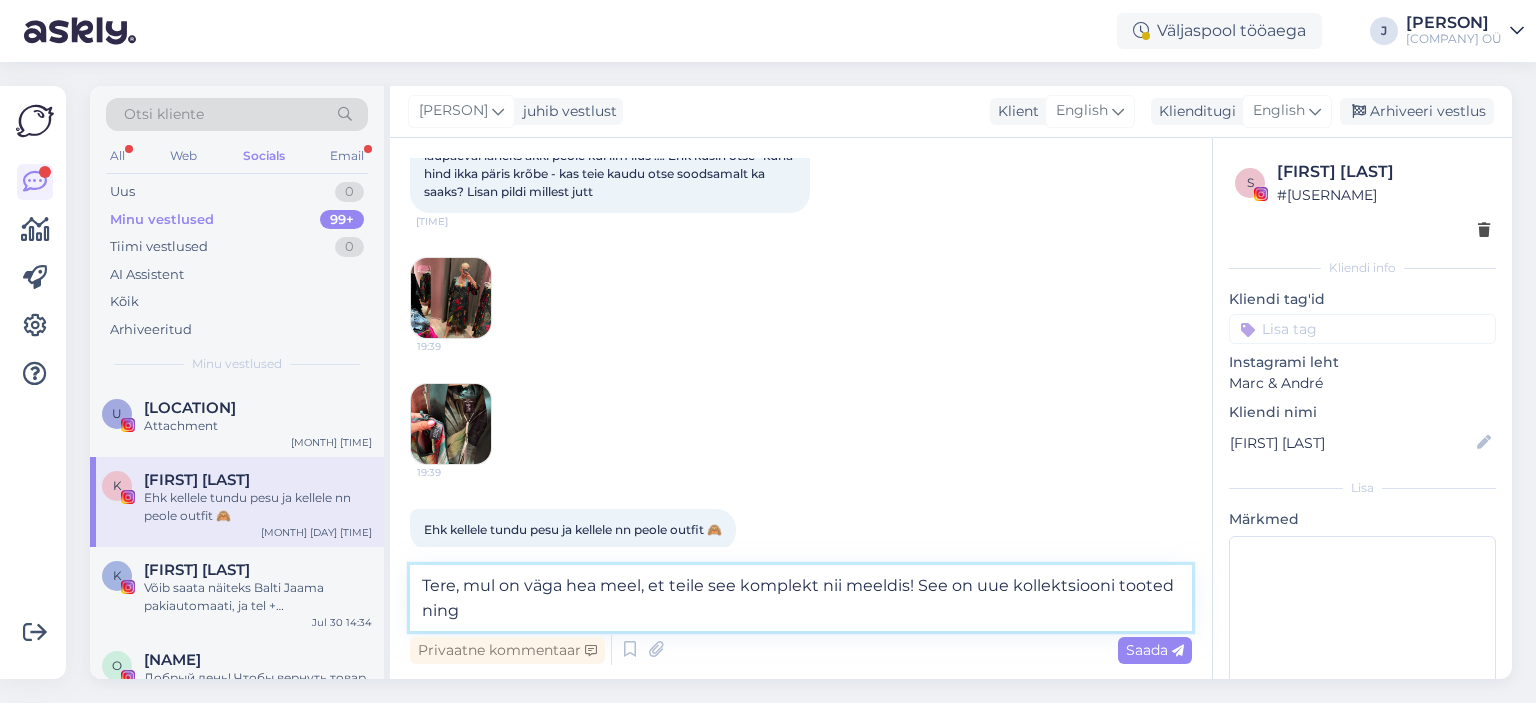 click on "Tere, mul on väga hea meel, et teile see komplekt nii meeldis! See on uue kollektsiooni tooted ning" at bounding box center (801, 598) 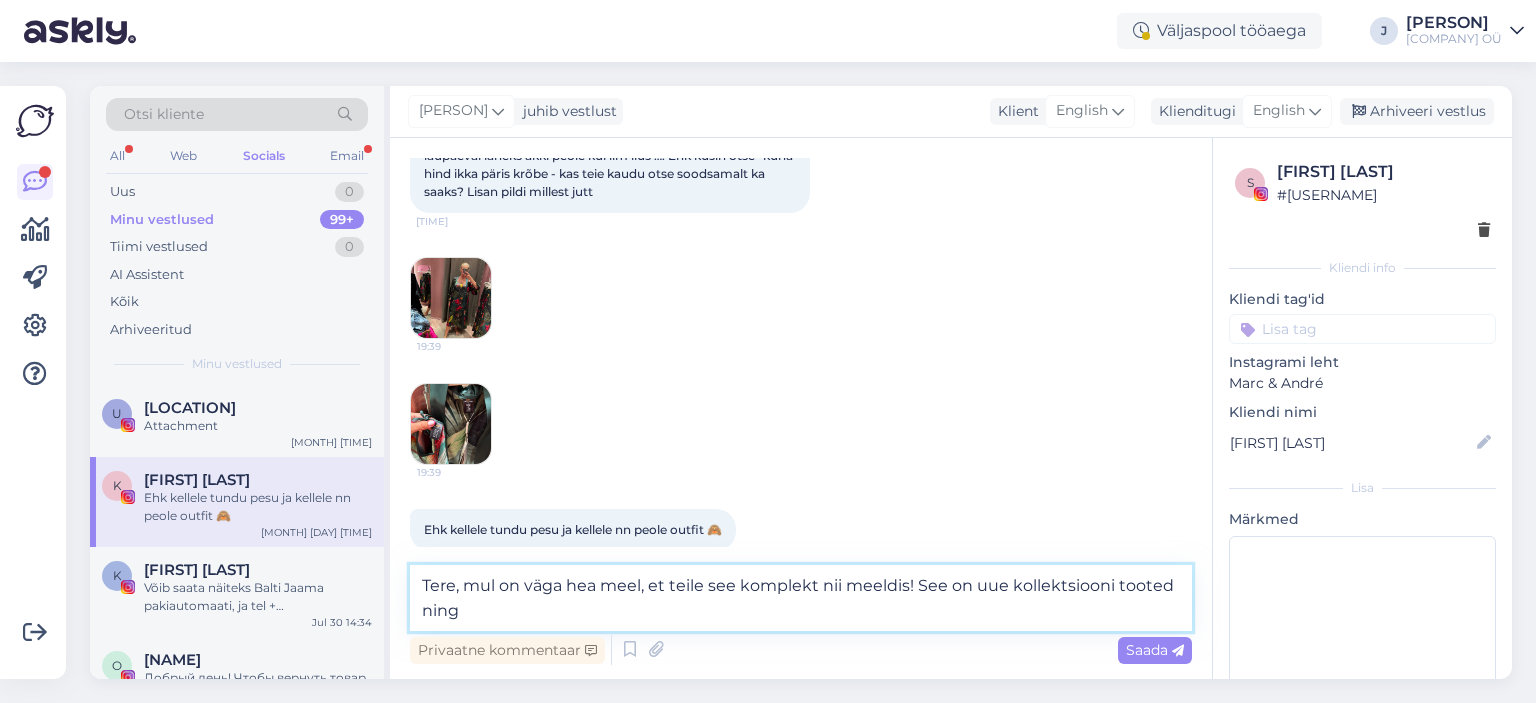 click on "Tere, mul on väga hea meel, et teile see komplekt nii meeldis! See on uue kollektsiooni tooted ning" at bounding box center [801, 598] 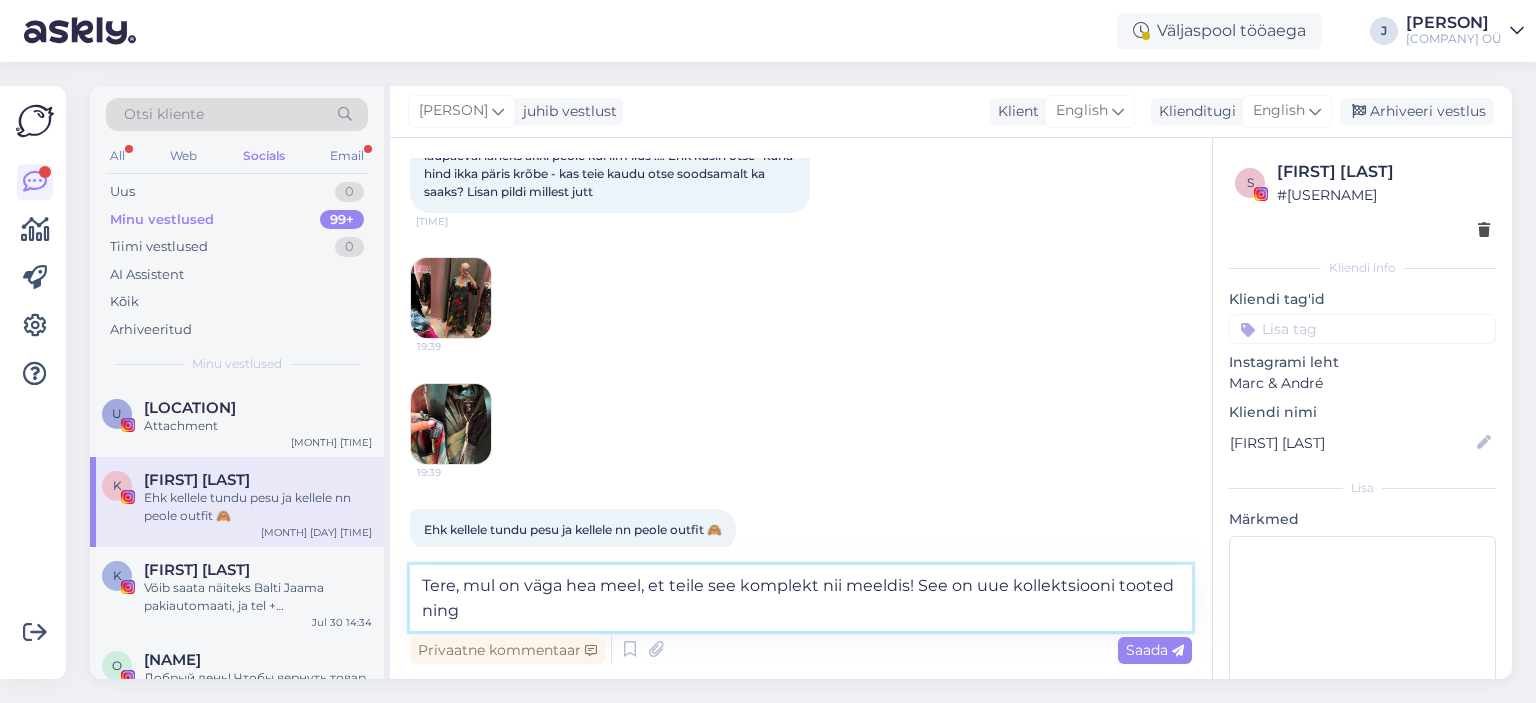 click on "Tere, mul on väga hea meel, et teile see komplekt nii meeldis! See on uue kollektsiooni tooted ning" at bounding box center [801, 598] 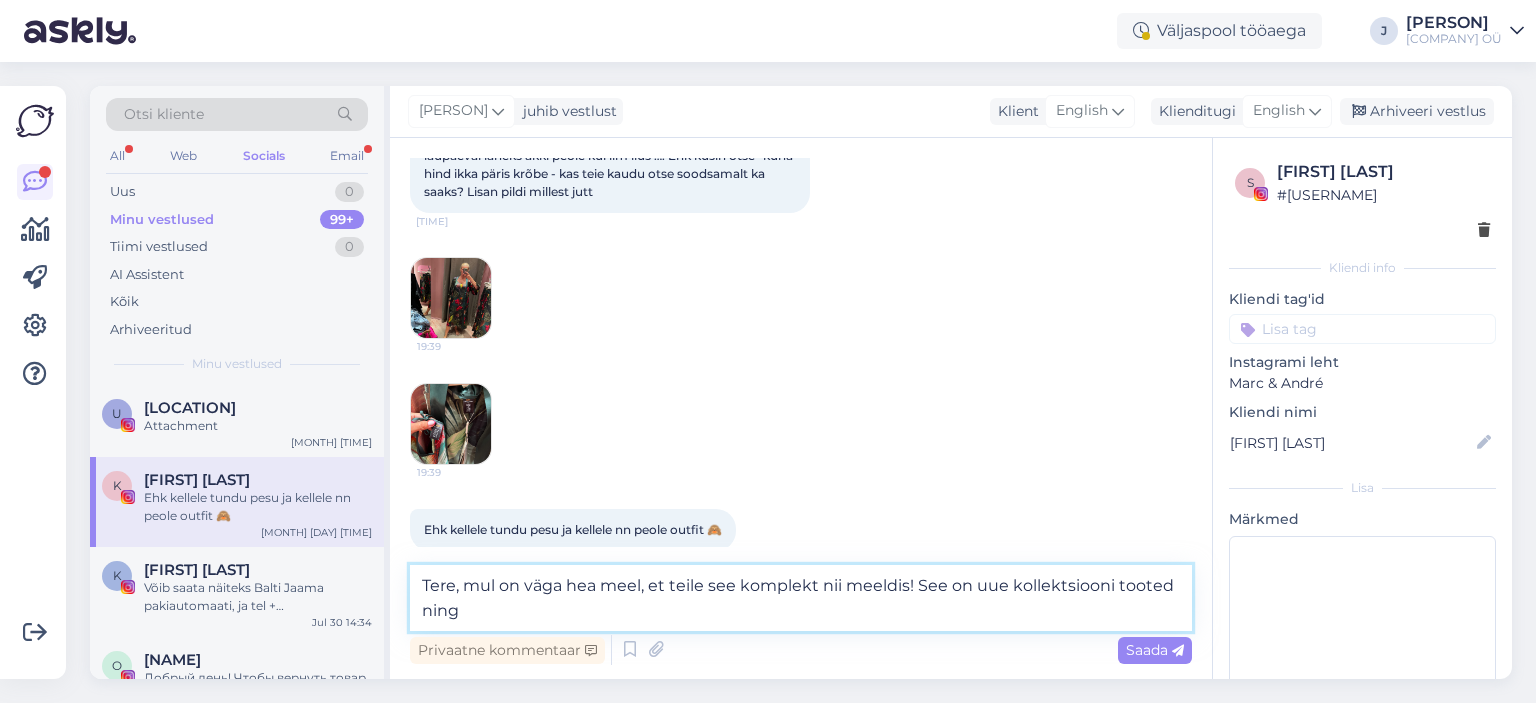 click on "Tere, mul on väga hea meel, et teile see komplekt nii meeldis! See on uue kollektsiooni tooted ning" at bounding box center [801, 598] 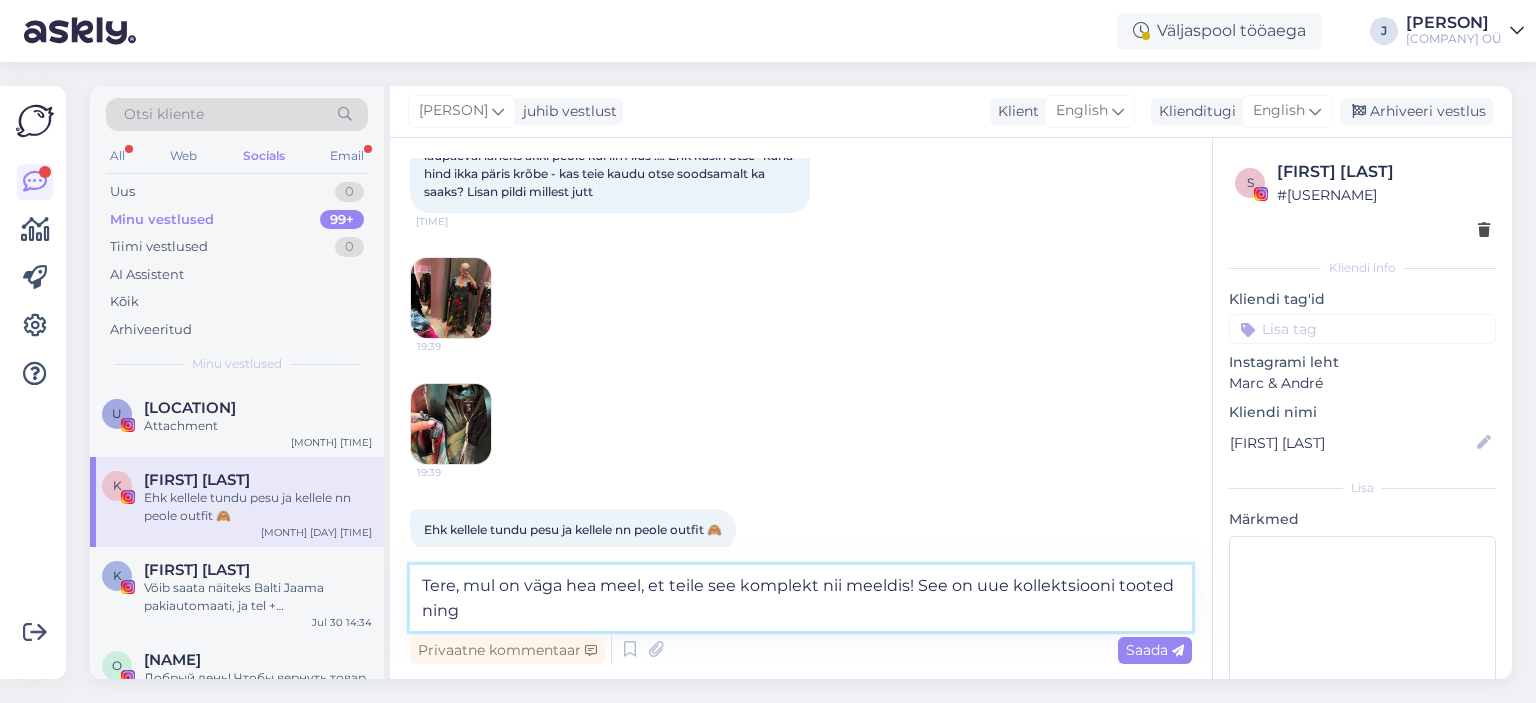 click on "Tere, mul on väga hea meel, et teile see komplekt nii meeldis! See on uue kollektsiooni tooted ning" at bounding box center (801, 598) 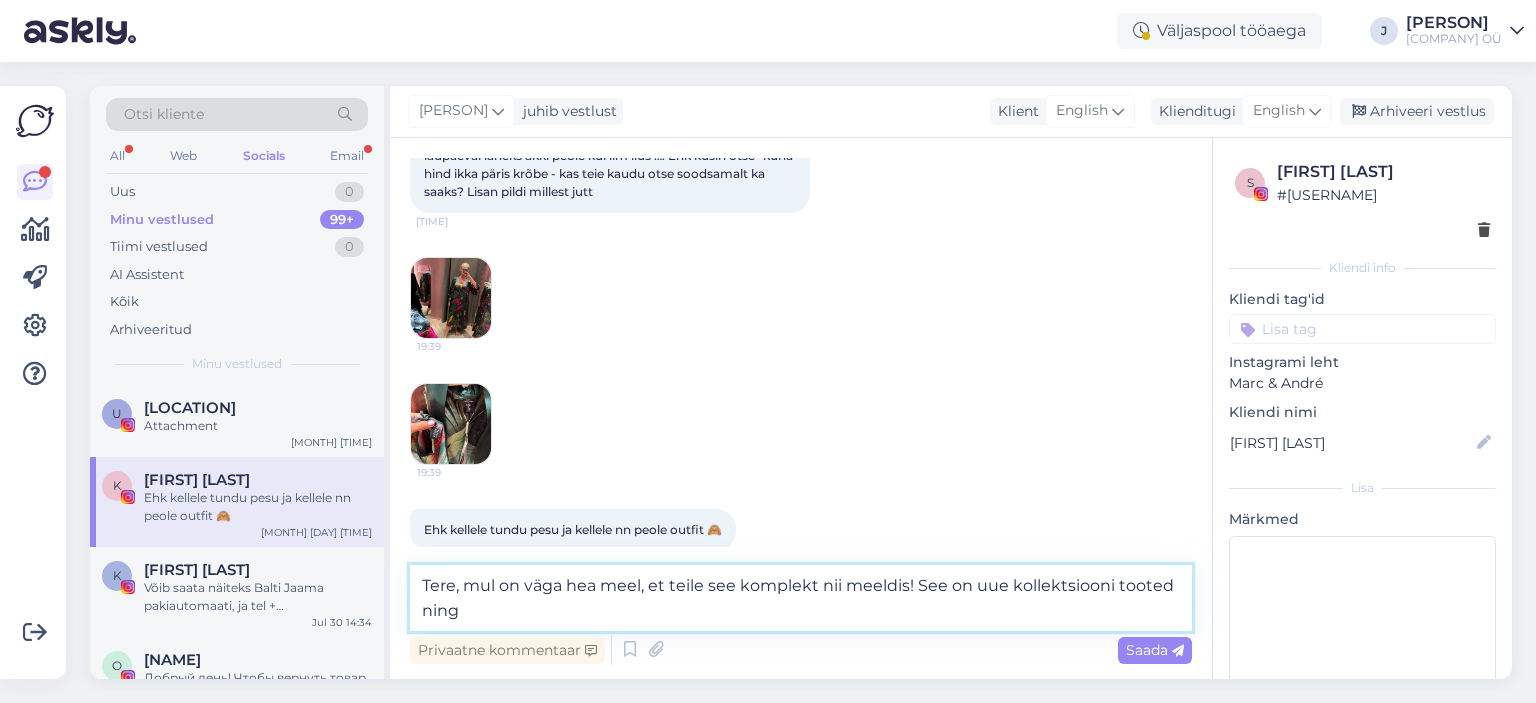 click on "Tere, mul on väga hea meel, et teile see komplekt nii meeldis! See on uue kollektsiooni tooted ning" at bounding box center [801, 598] 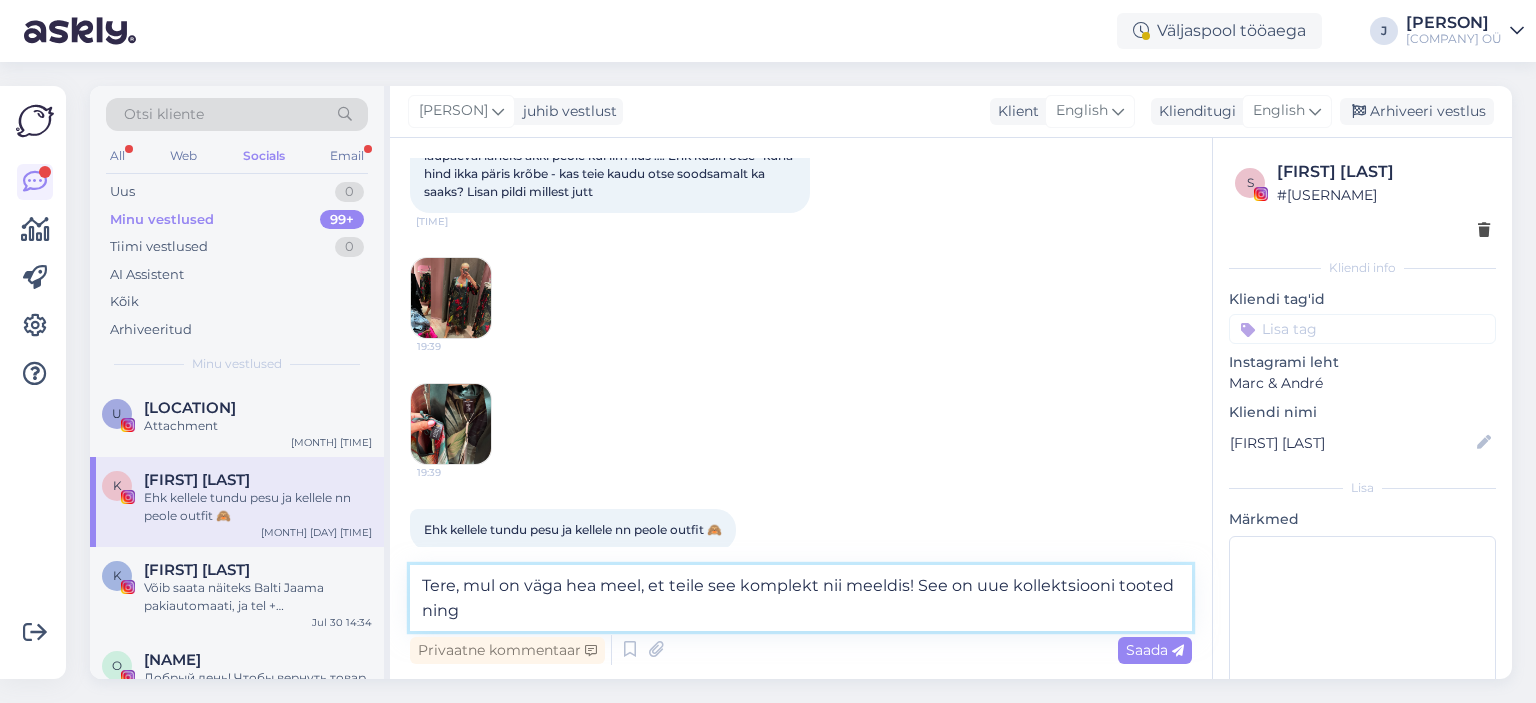 drag, startPoint x: 918, startPoint y: 591, endPoint x: 994, endPoint y: 625, distance: 83.25864 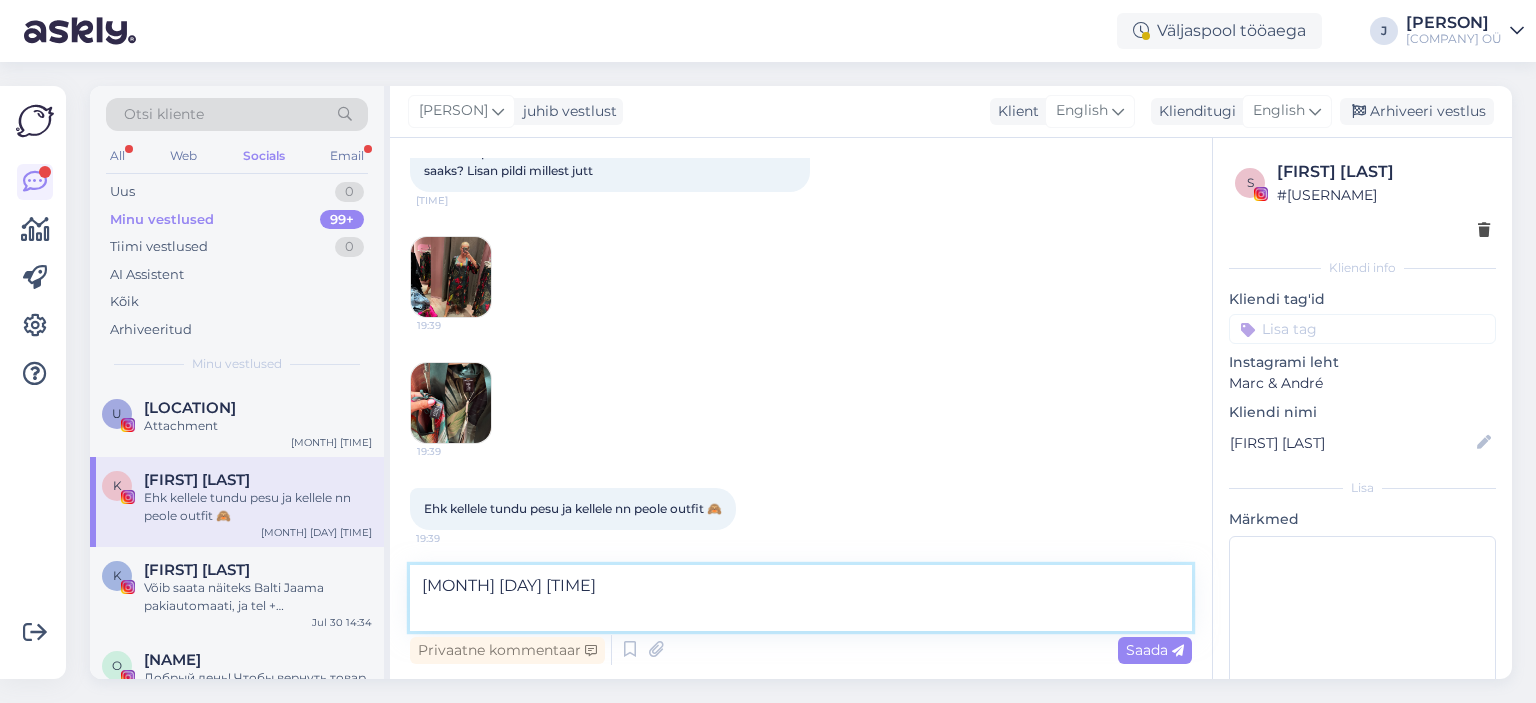 scroll, scrollTop: 397, scrollLeft: 0, axis: vertical 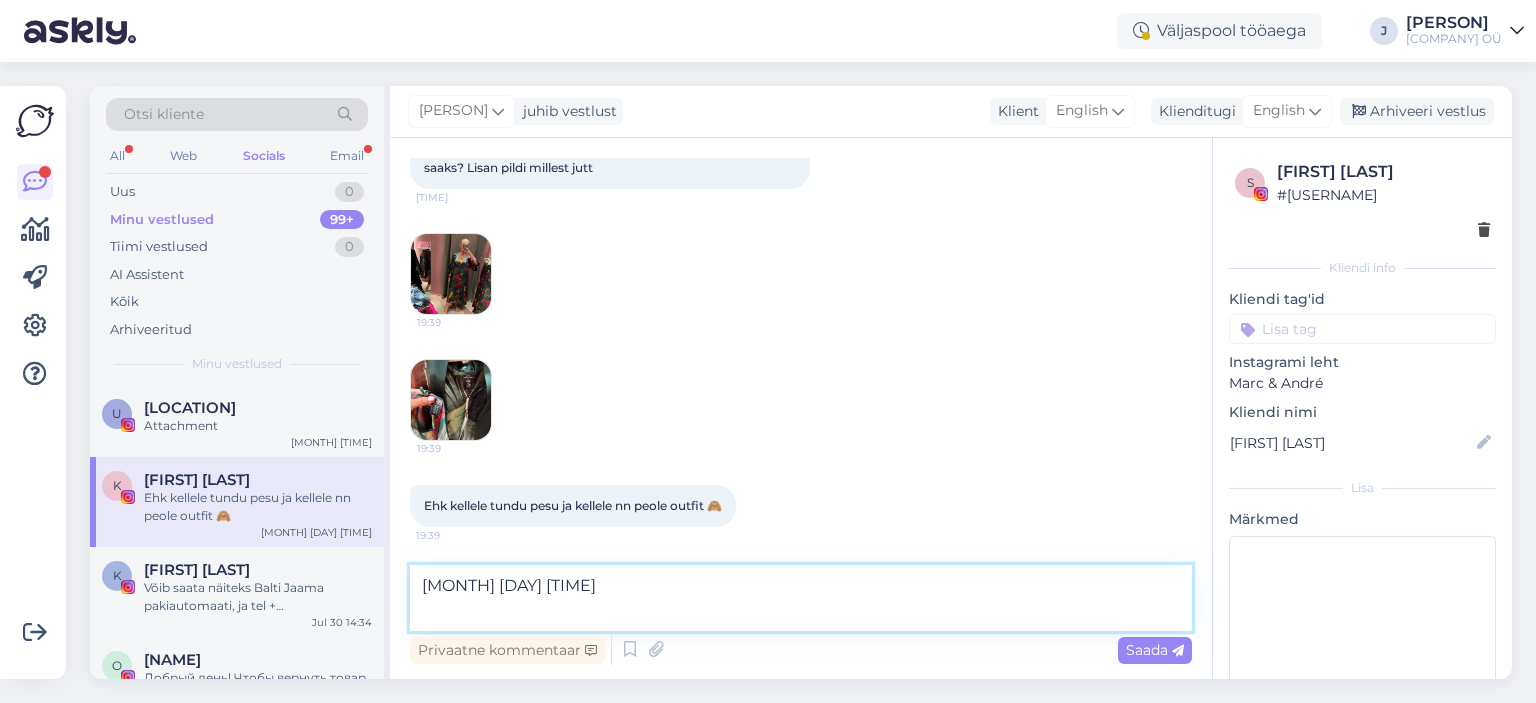 click on "[MONTH] [DAY] [TIME]" at bounding box center (801, 598) 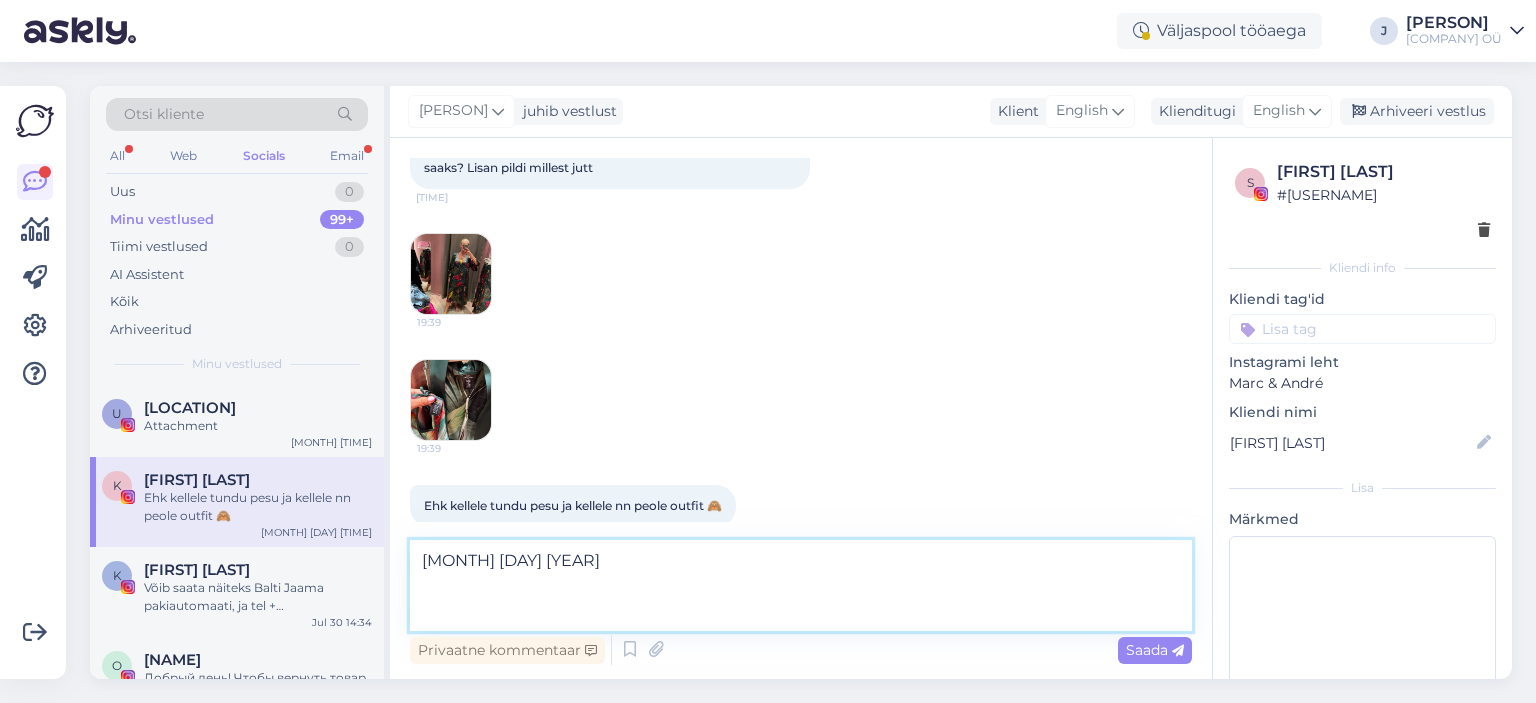 drag, startPoint x: 728, startPoint y: 605, endPoint x: 247, endPoint y: 496, distance: 493.1957 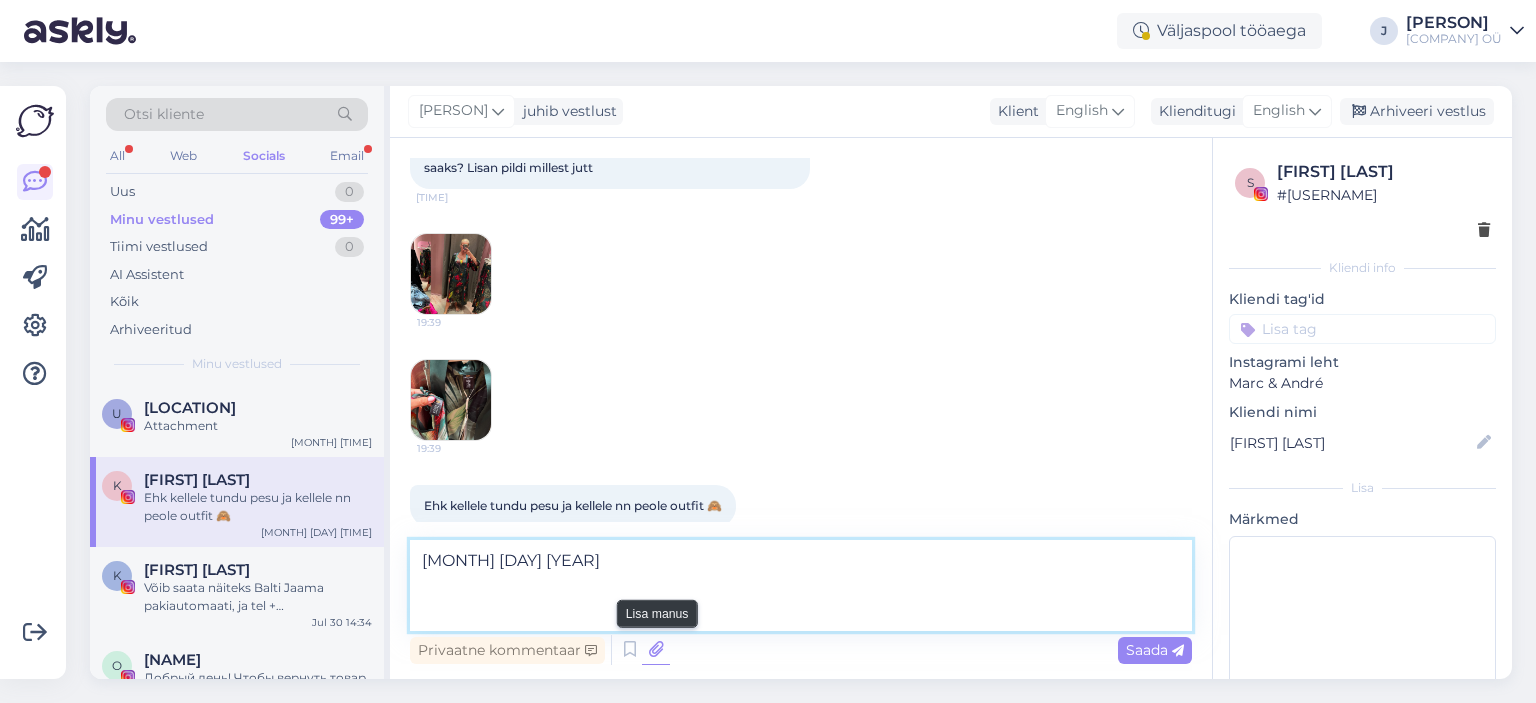 paste on "! Mul on väga hea meel kuulda, et see komplekt Teile nii meeldis! Tegemist on meie uue kollektsiooniga, mistõttu ei ole kahjuks võimalik hetkel paremat hinda pakkuda. Samuti ei ole see seeria veel saadaval meie enda kauplustes, seega võib seda pidada eksklusiivseks tooteks. Kui Teil on veel küsimusi või soovite abi millegi muuga, olen hea meelega abiks!" 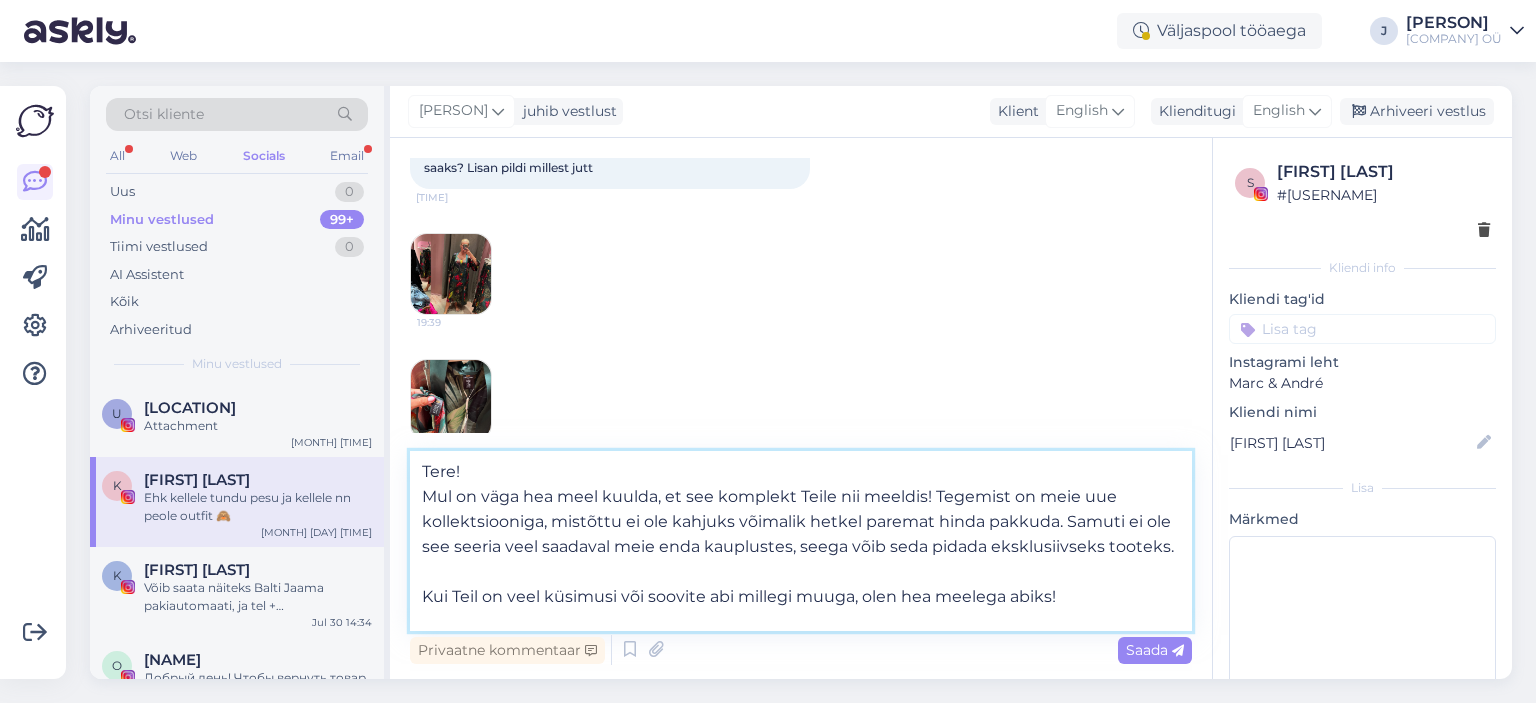 click on "Tere!
Mul on väga hea meel kuulda, et see komplekt Teile nii meeldis! Tegemist on meie uue kollektsiooniga, mistõttu ei ole kahjuks võimalik hetkel paremat hinda pakkuda. Samuti ei ole see seeria veel saadaval meie enda kauplustes, seega võib seda pidada eksklusiivseks tooteks.
Kui Teil on veel küsimusi või soovite abi millegi muuga, olen hea meelega abiks!" at bounding box center (801, 541) 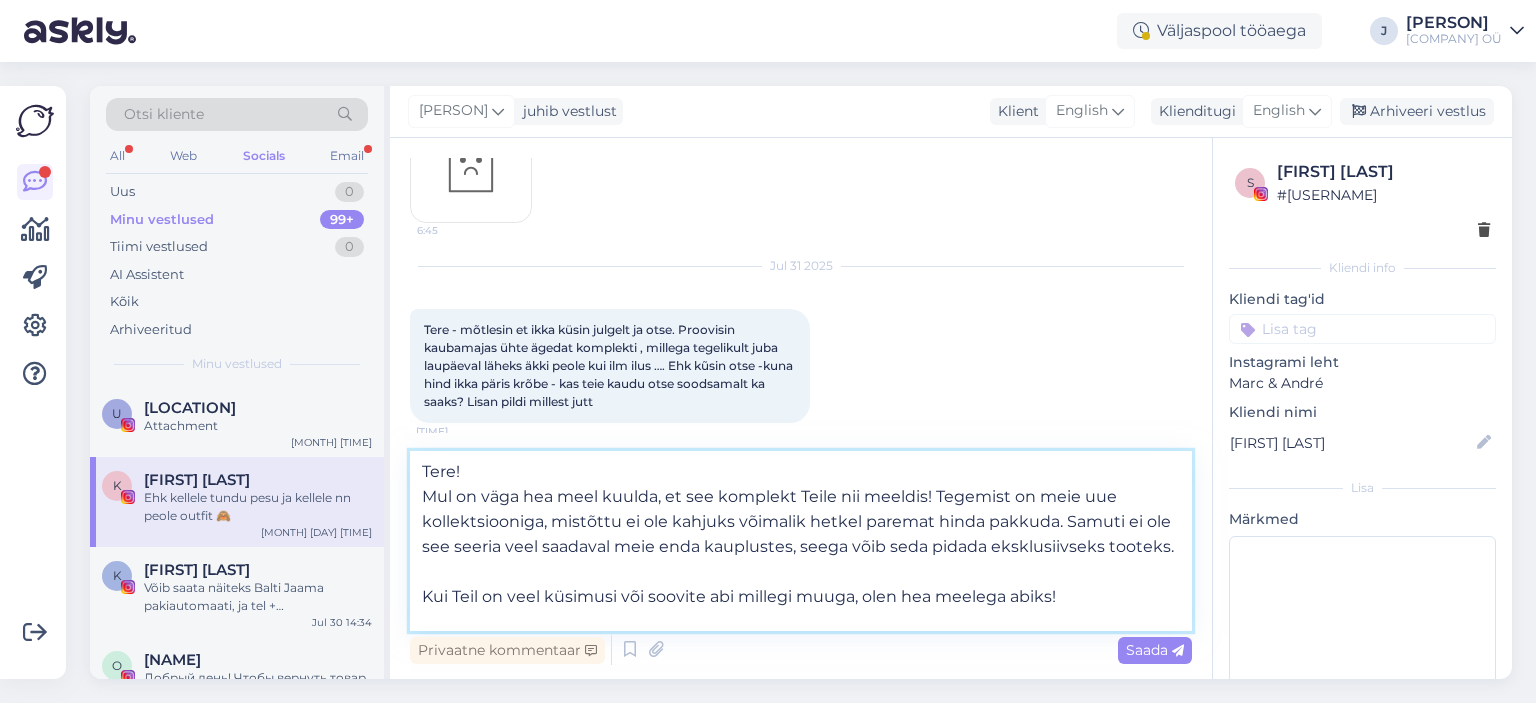 scroll, scrollTop: 197, scrollLeft: 0, axis: vertical 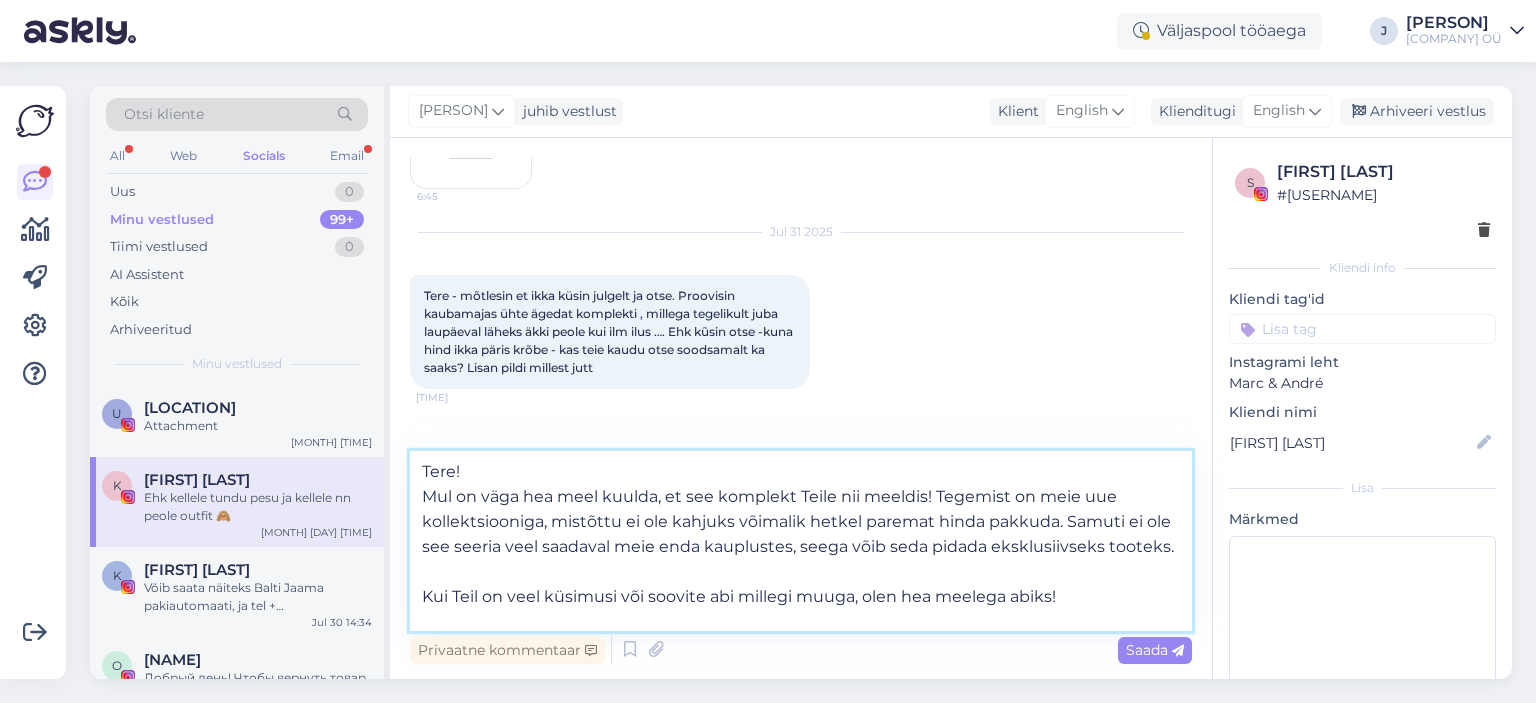 type on "Tere!
Mul on väga hea meel kuulda, et see komplekt Teile nii meeldis! Tegemist on meie uue kollektsiooniga, mistõttu ei ole kahjuks võimalik hetkel paremat hinda pakkuda. Samuti ei ole see seeria veel saadaval meie enda kauplustes, seega võib seda pidada eksklusiivseks tooteks.
Kui Teil on veel küsimusi või soovite abi millegi muuga, olen hea meelega abiks!" 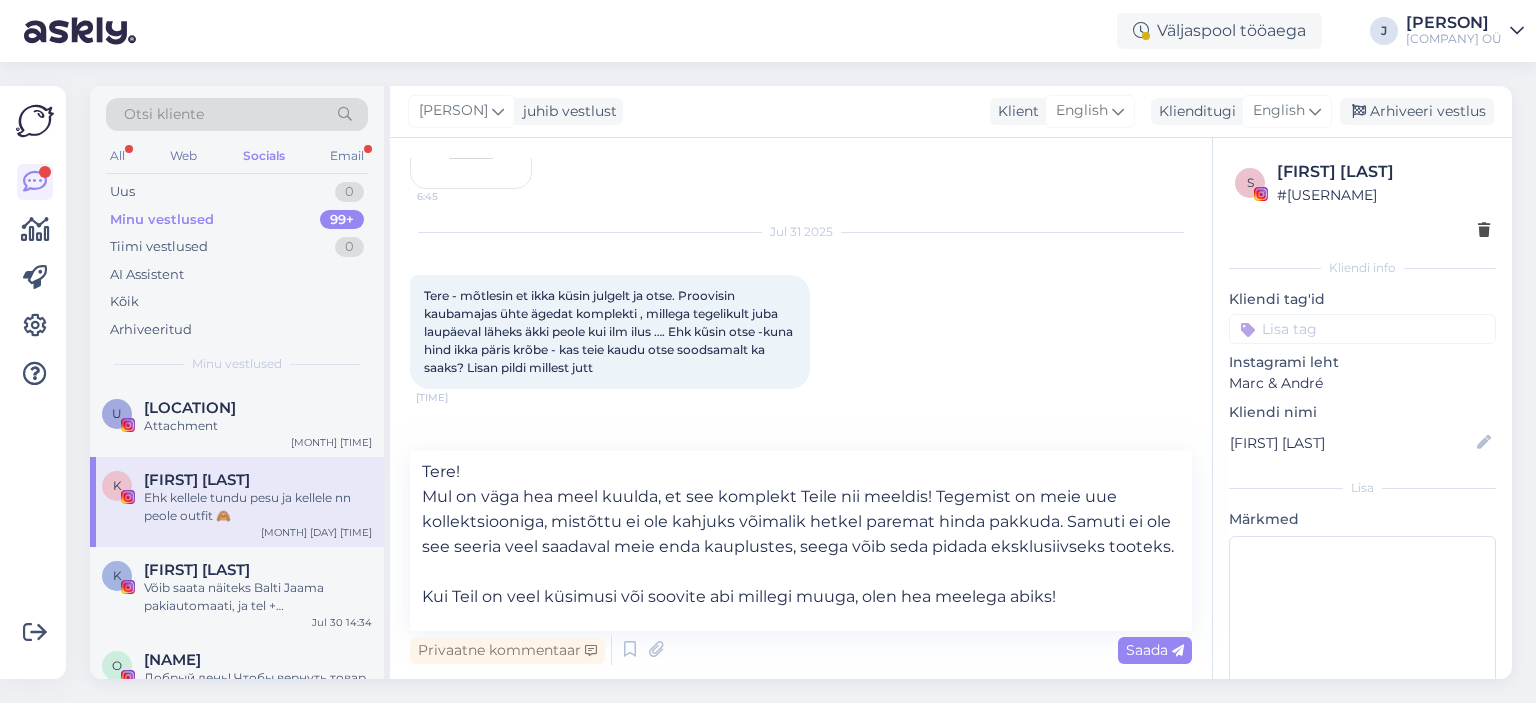 click on "6:45" at bounding box center (471, 128) 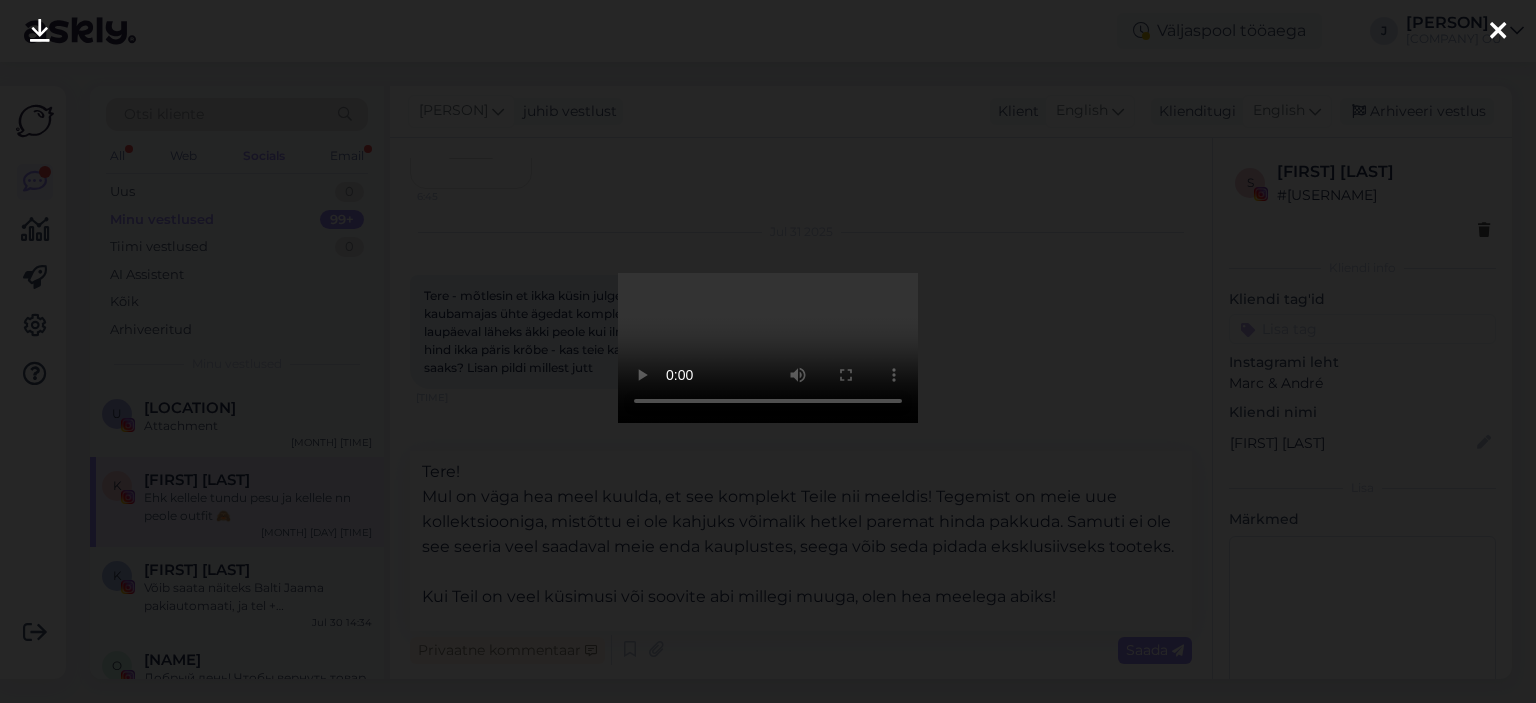 click at bounding box center (768, 351) 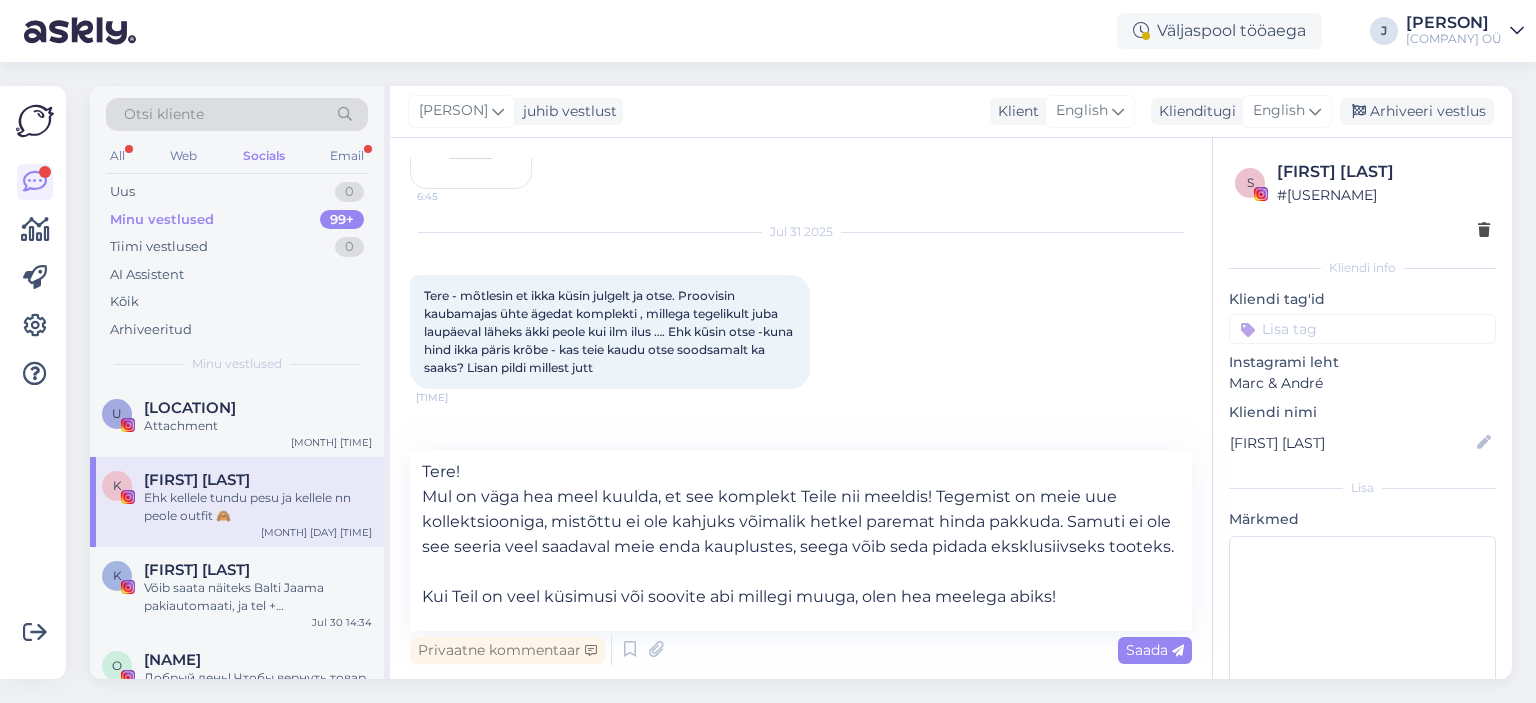 scroll, scrollTop: 11, scrollLeft: 0, axis: vertical 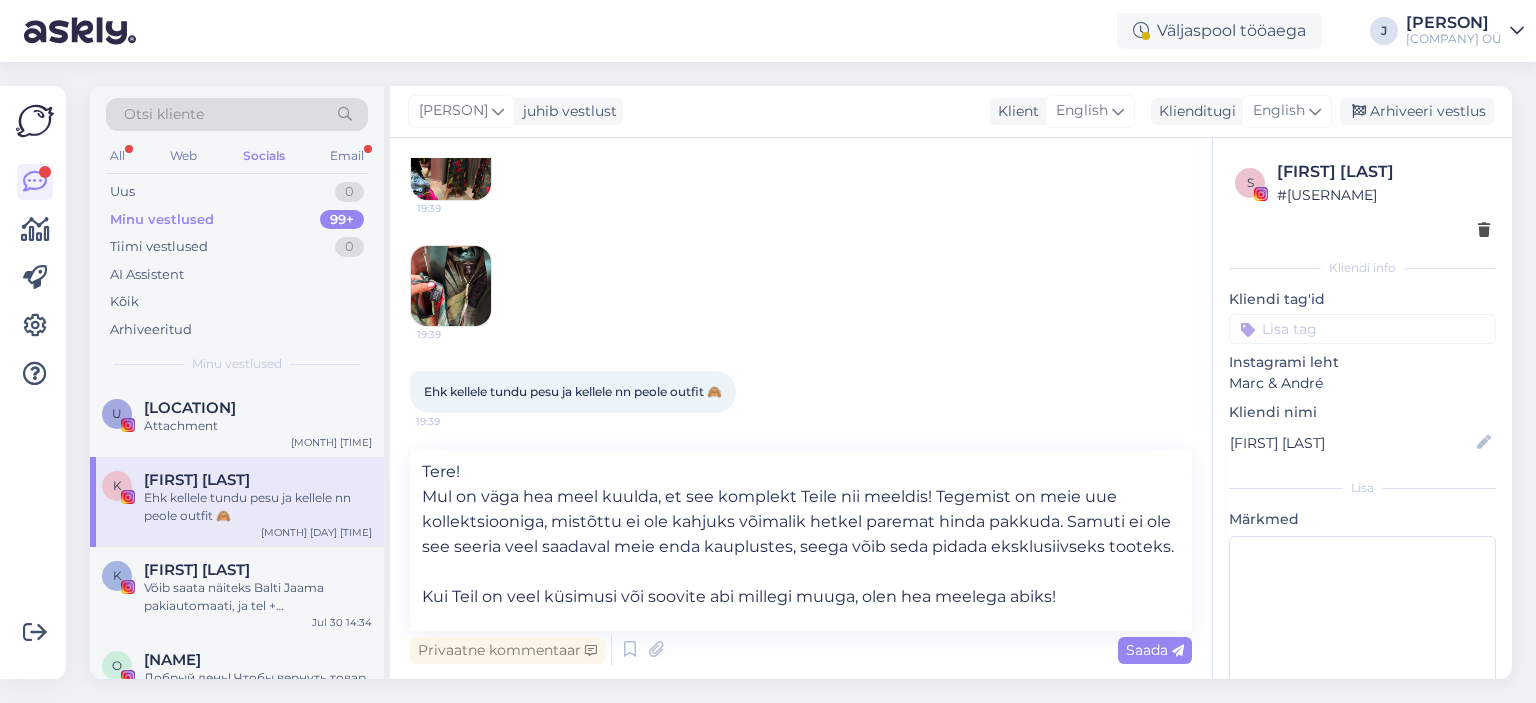click at bounding box center (451, 286) 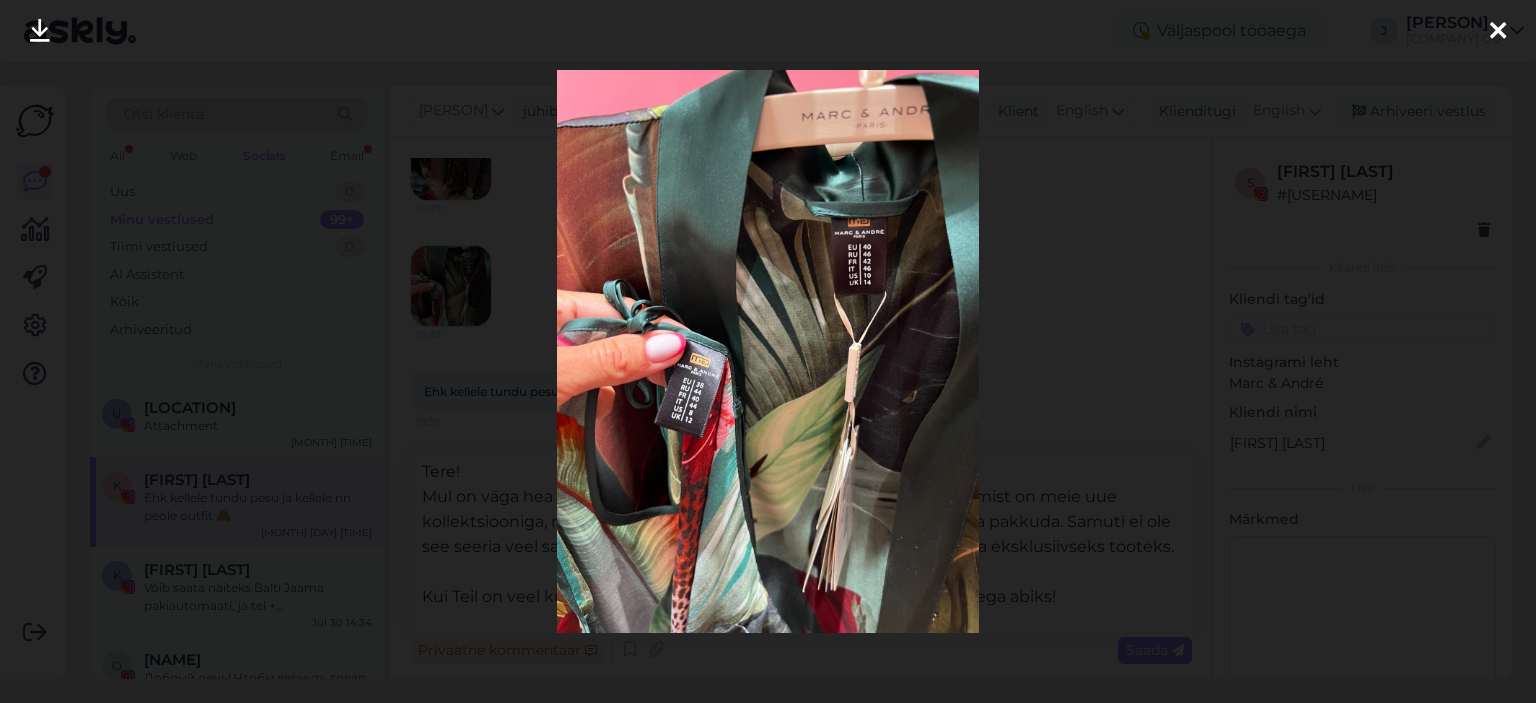 click at bounding box center [768, 351] 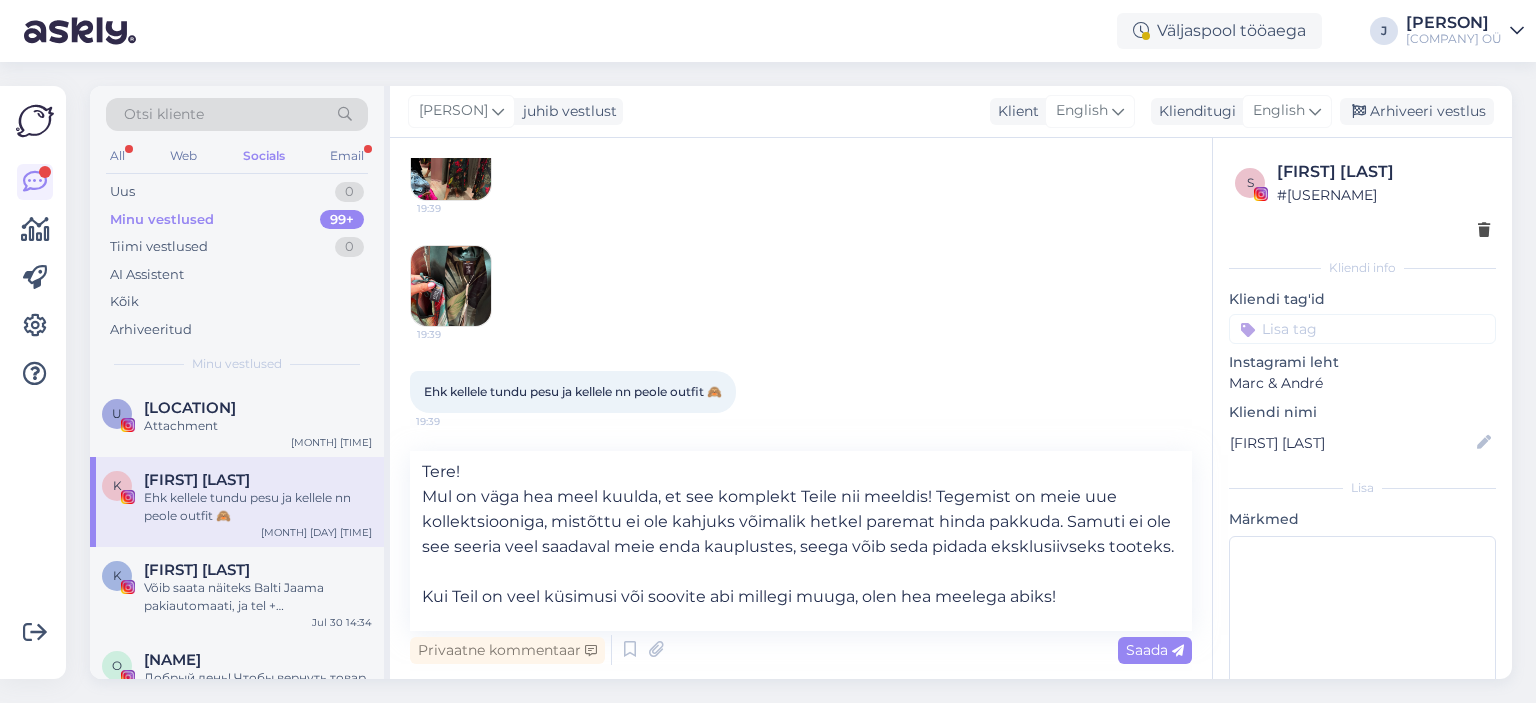 click at bounding box center (451, 286) 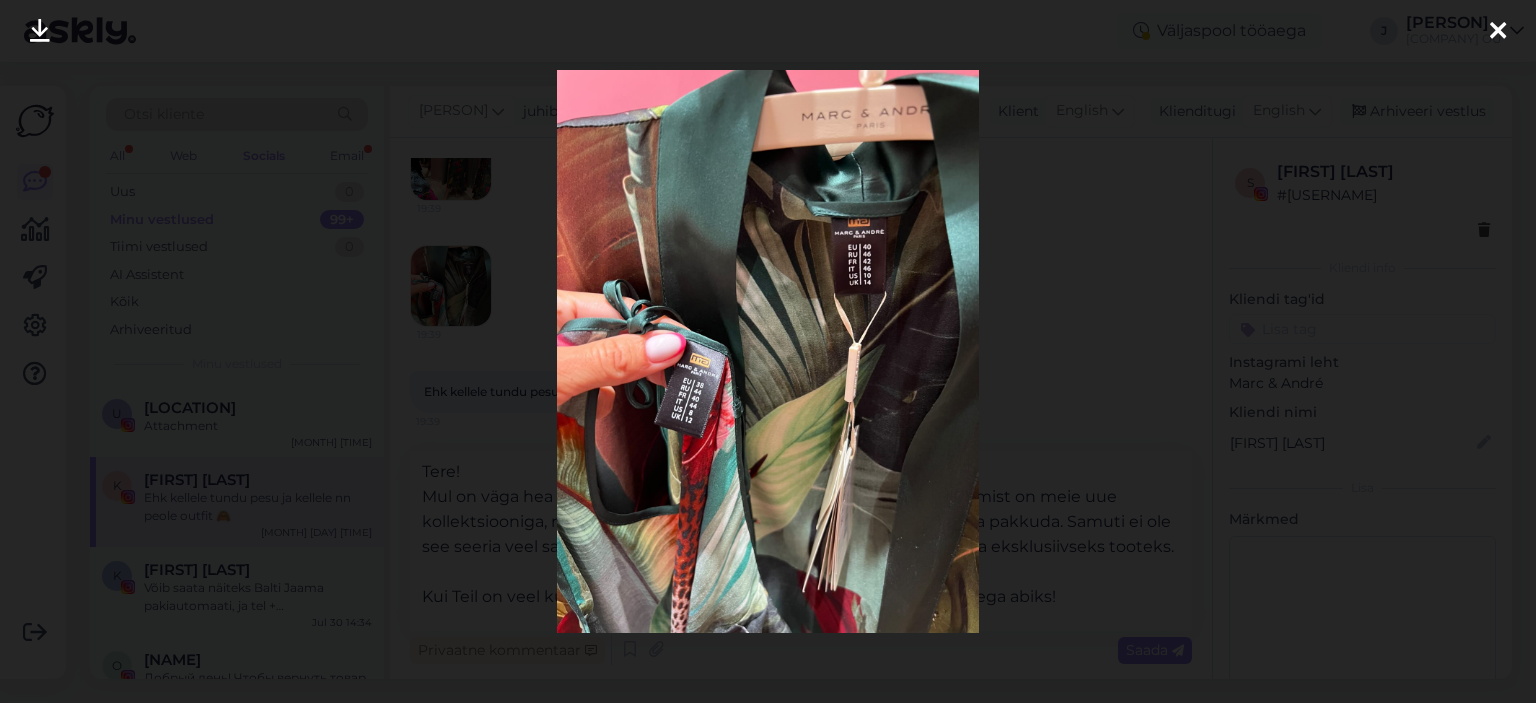 click at bounding box center (768, 351) 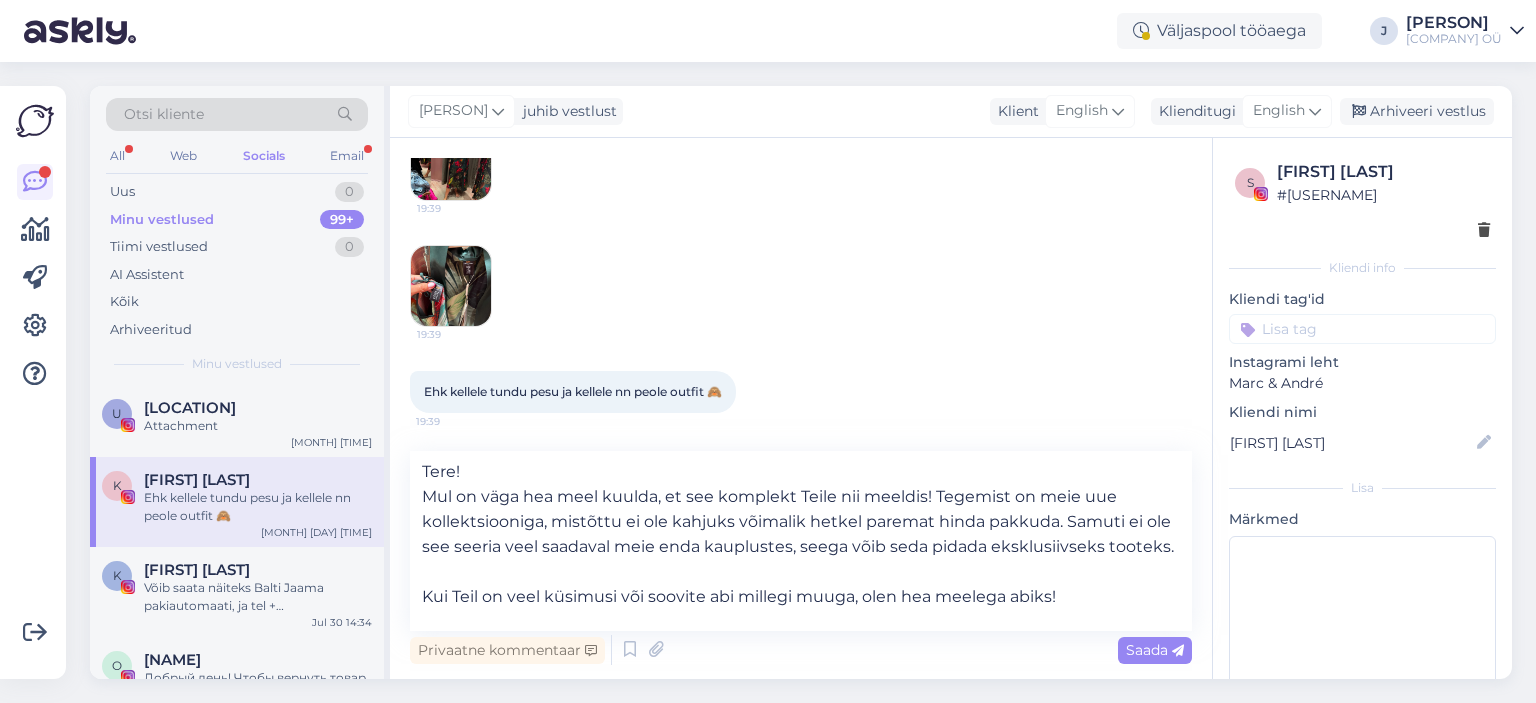 click at bounding box center [451, 160] 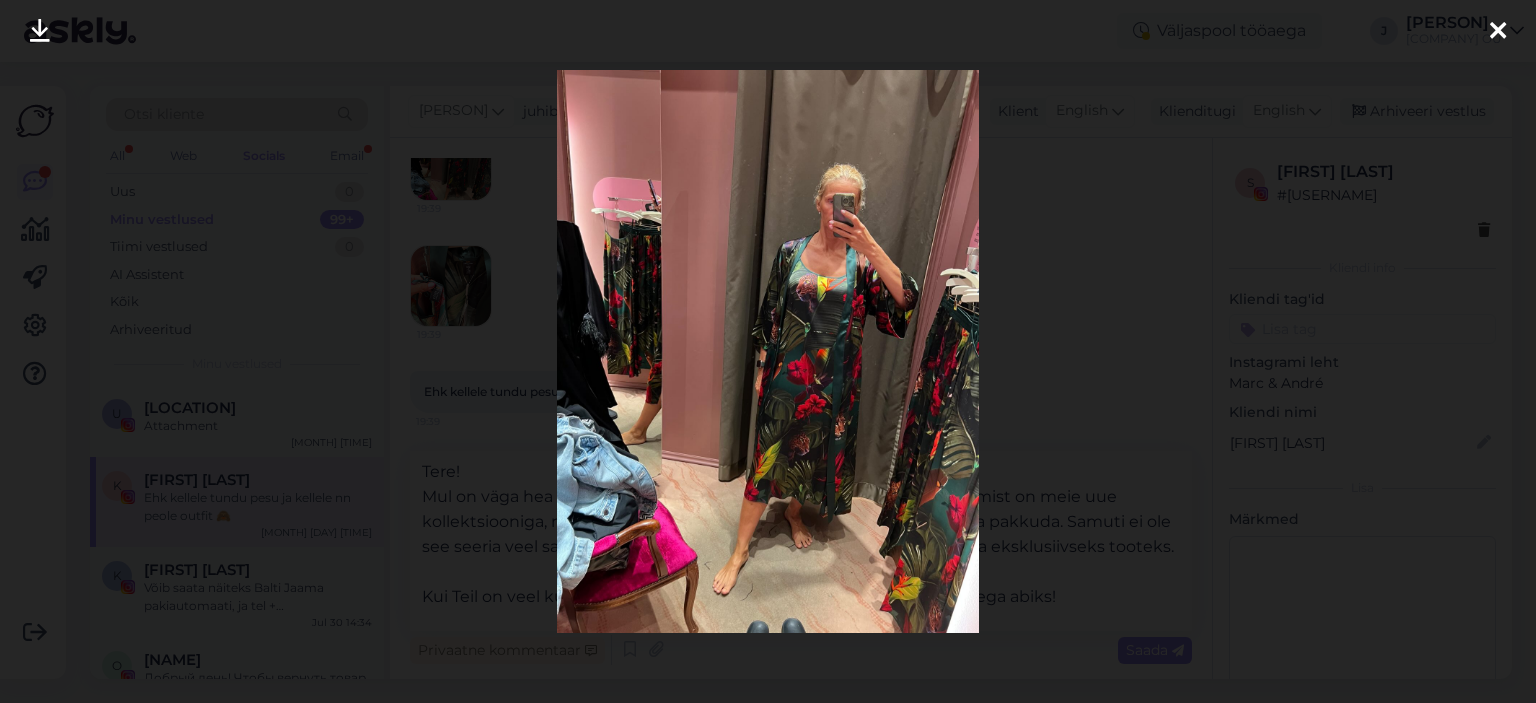 click at bounding box center (768, 351) 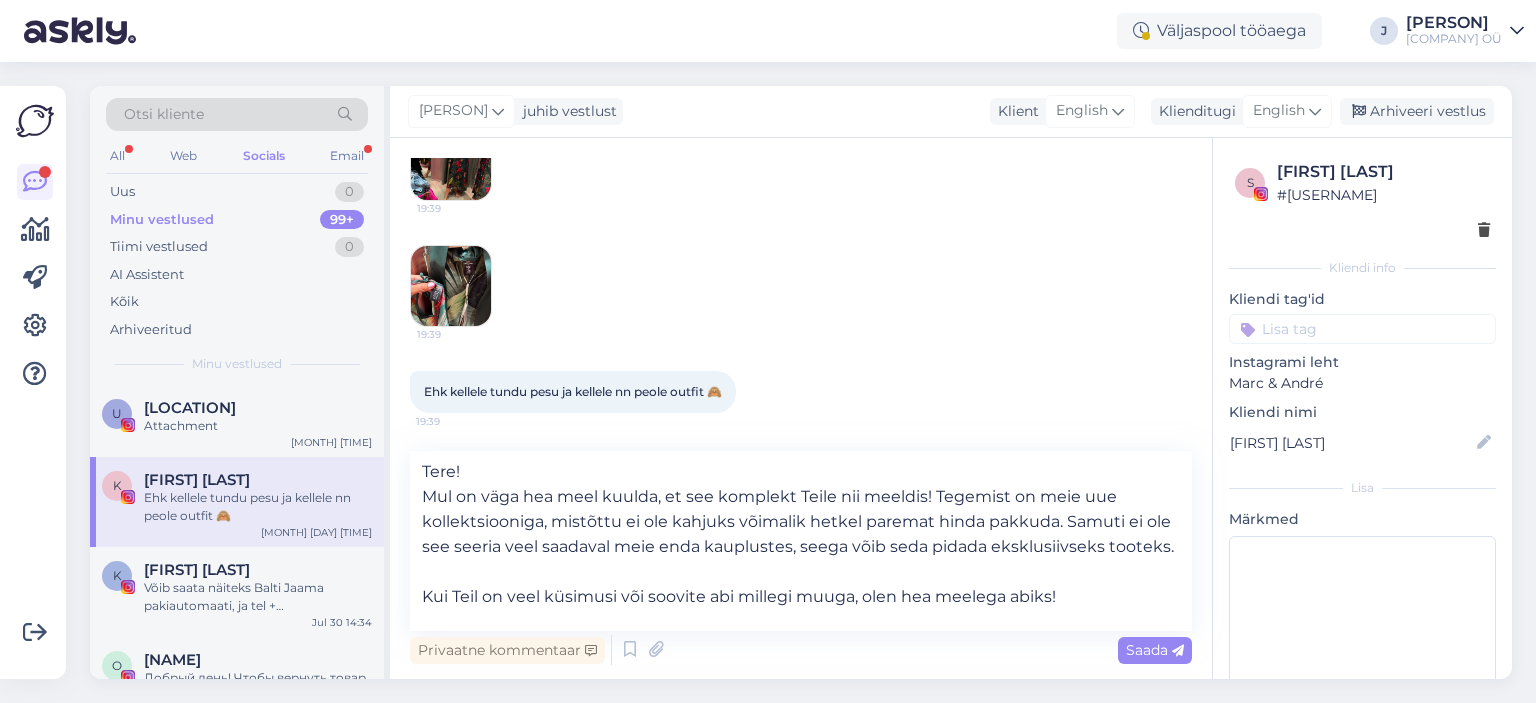 scroll, scrollTop: 11, scrollLeft: 0, axis: vertical 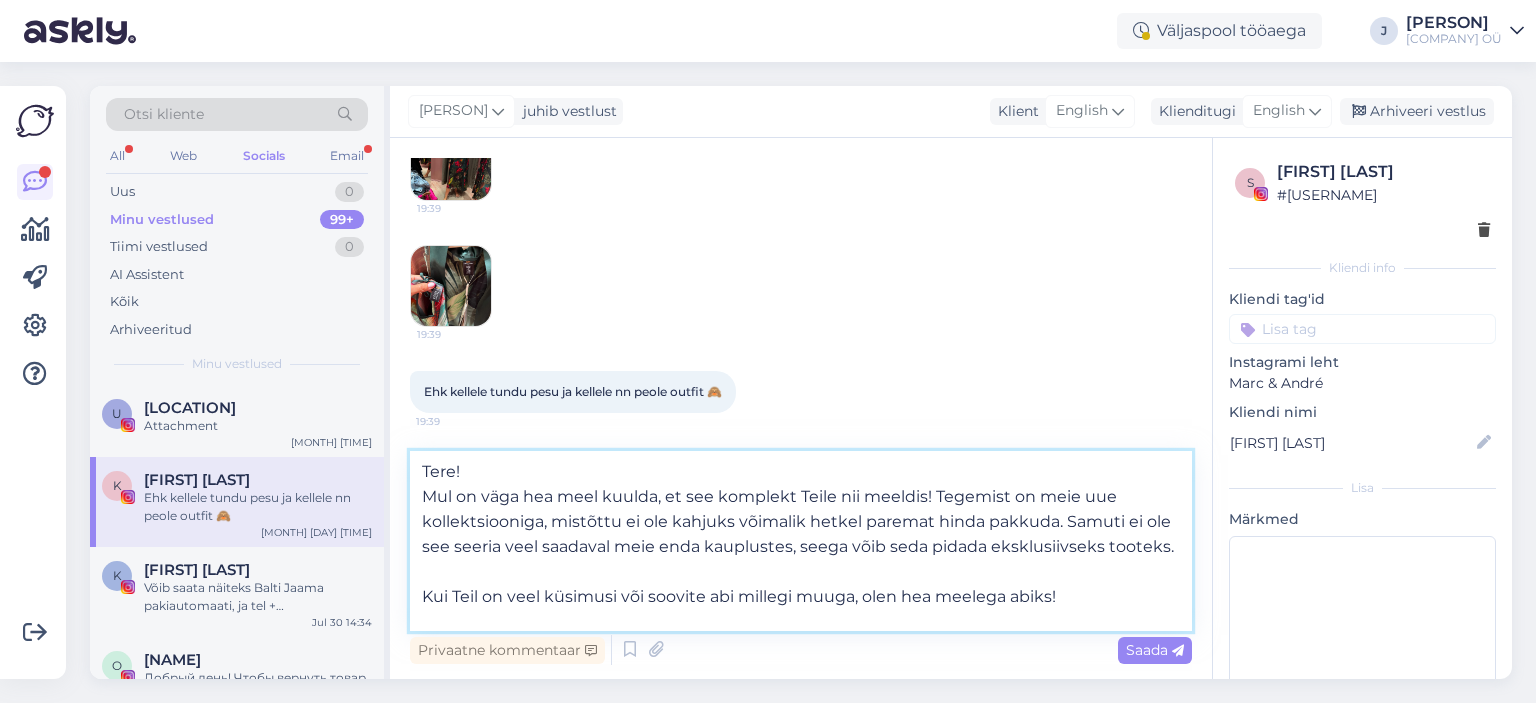 click on "Tere!
Mul on väga hea meel kuulda, et see komplekt Teile nii meeldis! Tegemist on meie uue kollektsiooniga, mistõttu ei ole kahjuks võimalik hetkel paremat hinda pakkuda. Samuti ei ole see seeria veel saadaval meie enda kauplustes, seega võib seda pidada eksklusiivseks tooteks.
Kui Teil on veel küsimusi või soovite abi millegi muuga, olen hea meelega abiks!" at bounding box center [801, 541] 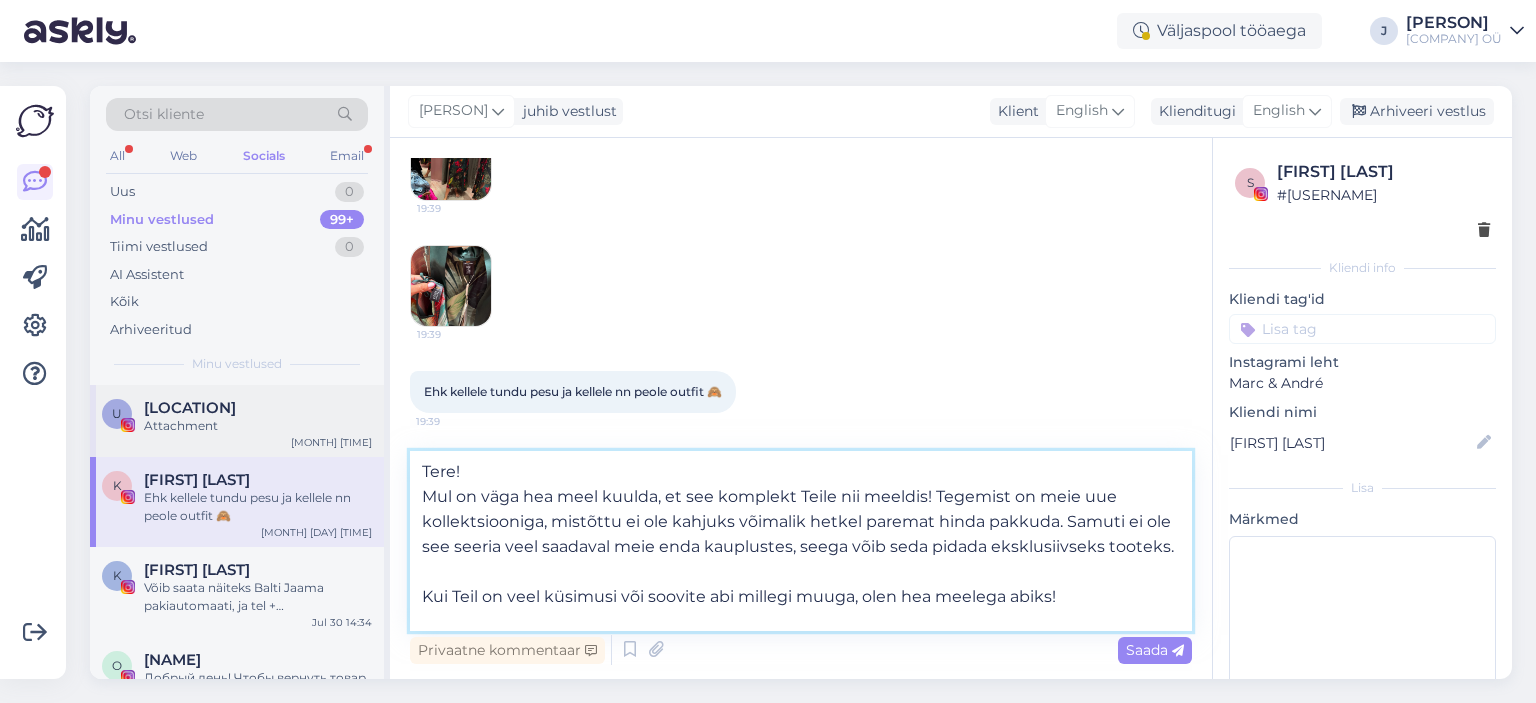 scroll, scrollTop: 0, scrollLeft: 0, axis: both 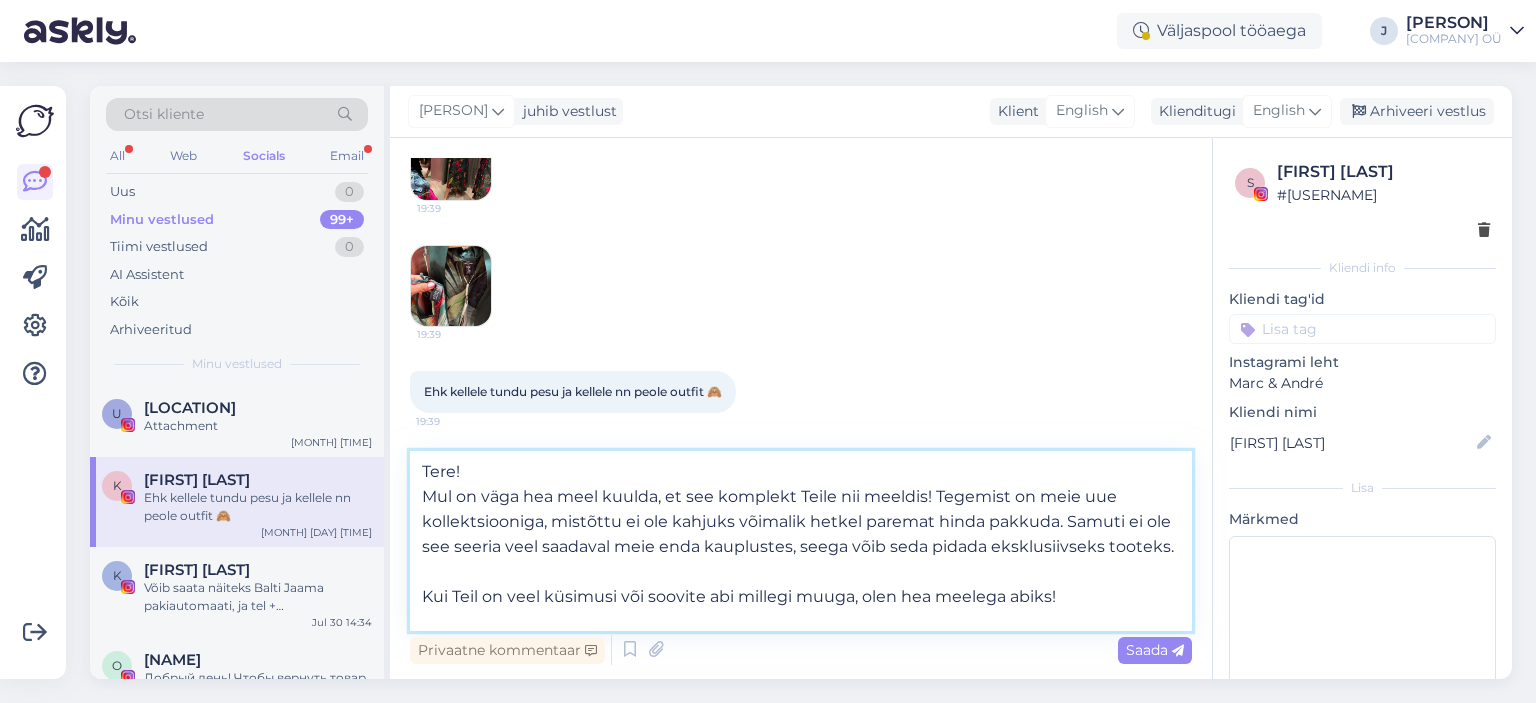 click on "Tere!
Mul on väga hea meel kuulda, et see komplekt Teile nii meeldis! Tegemist on meie uue kollektsiooniga, mistõttu ei ole kahjuks võimalik hetkel paremat hinda pakkuda. Samuti ei ole see seeria veel saadaval meie enda kauplustes, seega võib seda pidada eksklusiivseks tooteks.
Kui Teil on veel küsimusi või soovite abi millegi muuga, olen hea meelega abiks!" at bounding box center (801, 541) 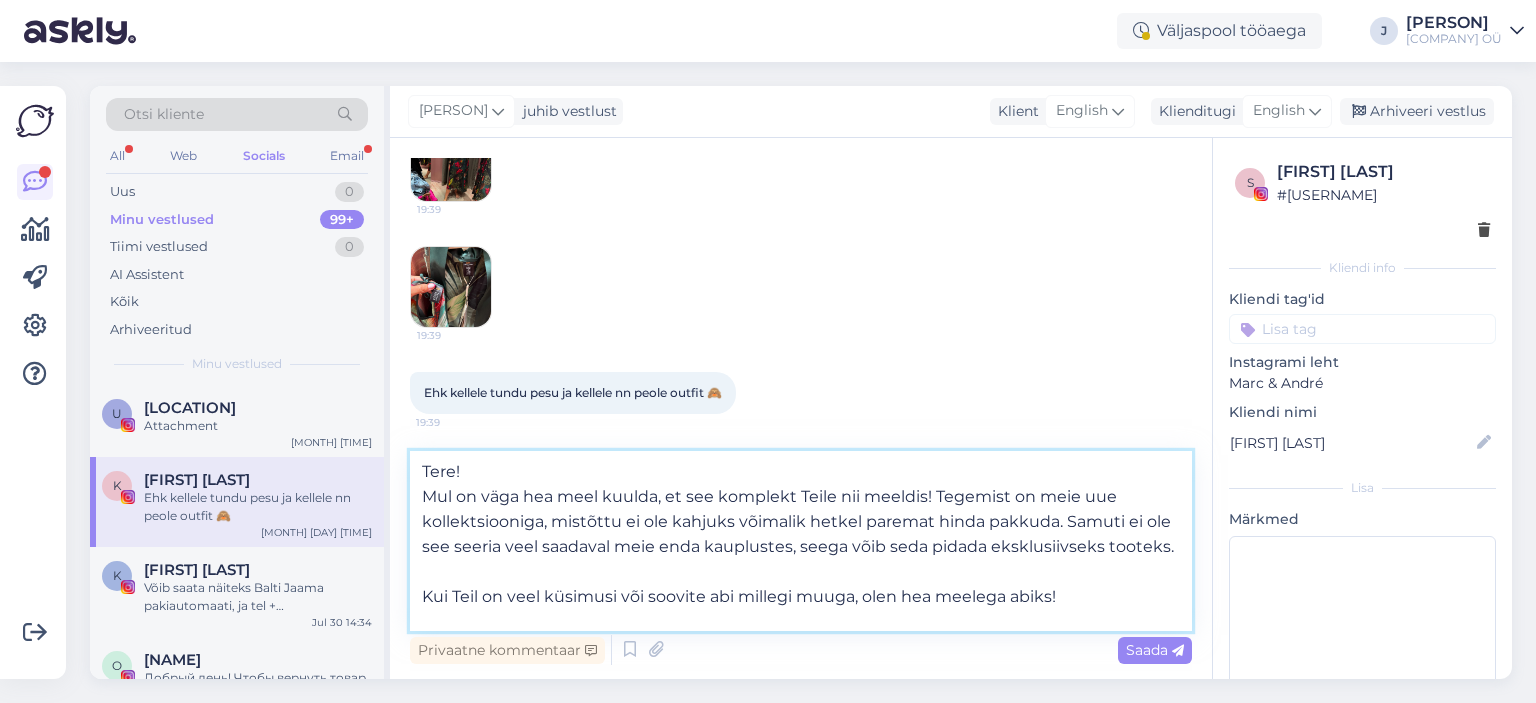 scroll, scrollTop: 511, scrollLeft: 0, axis: vertical 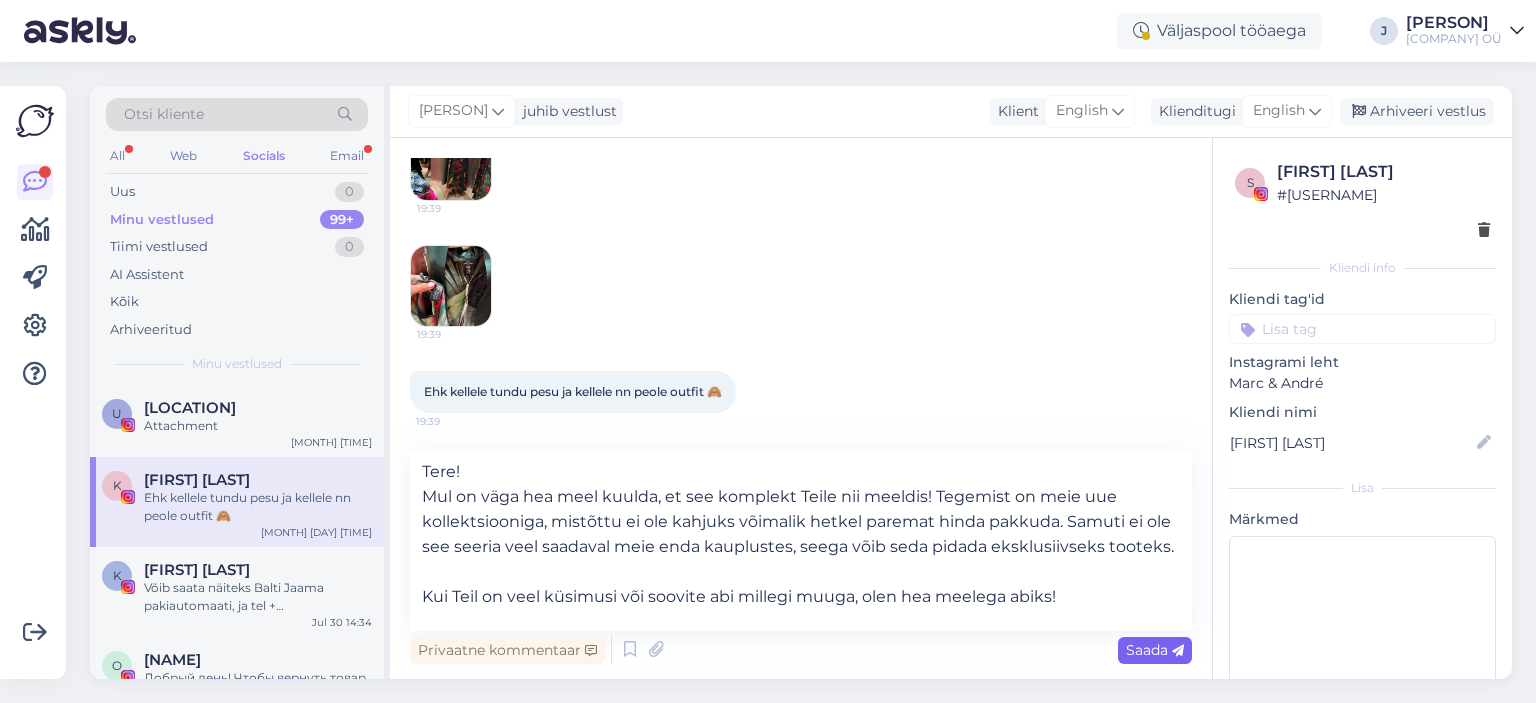 click on "Saada" at bounding box center [1155, 650] 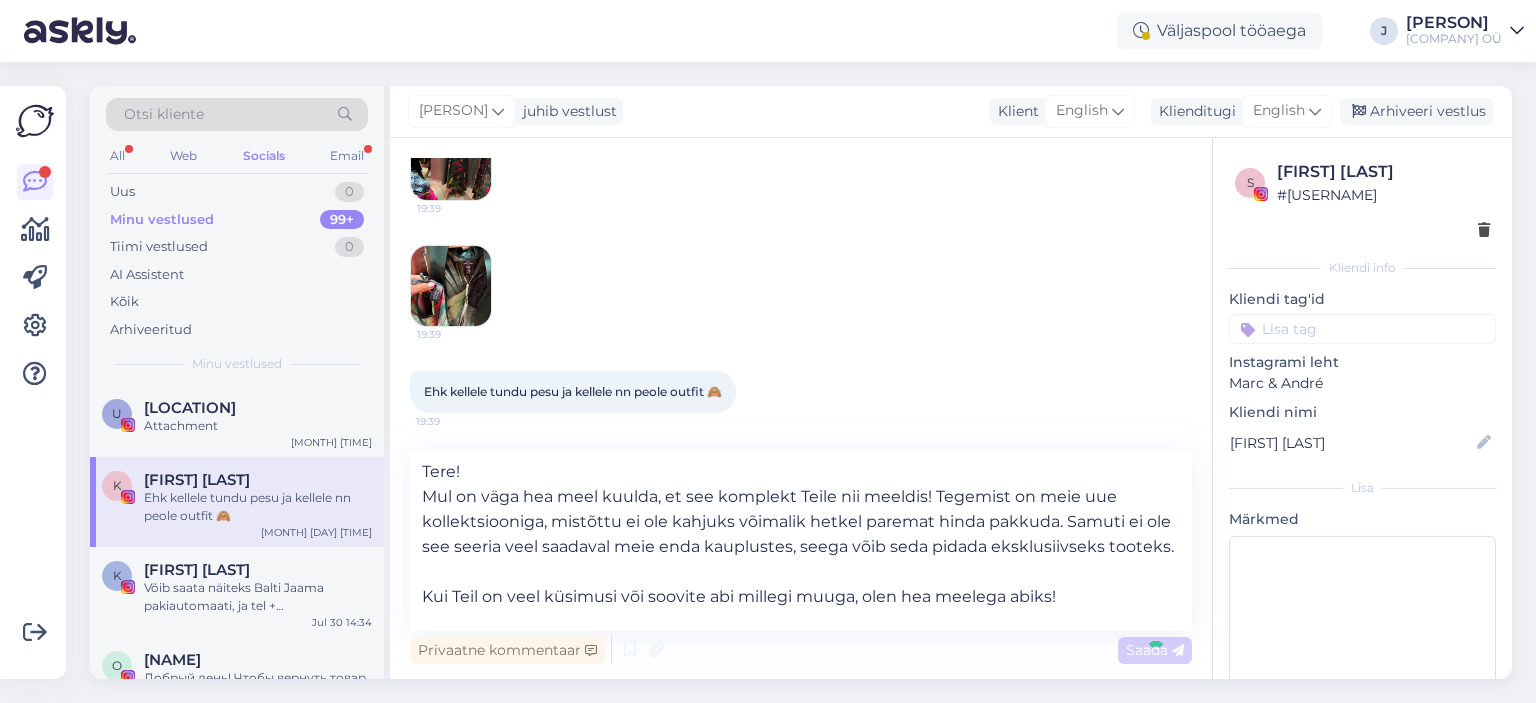 type 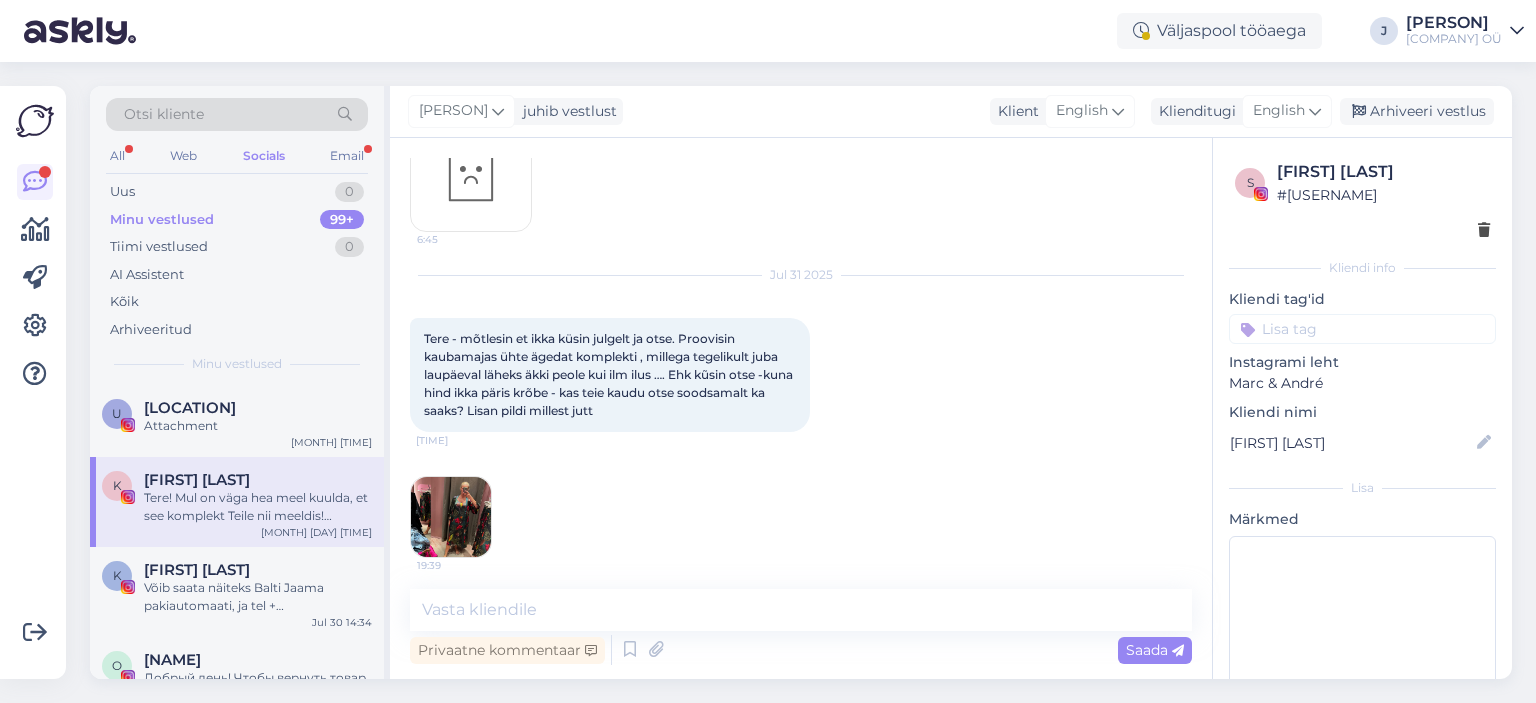 scroll, scrollTop: 145, scrollLeft: 0, axis: vertical 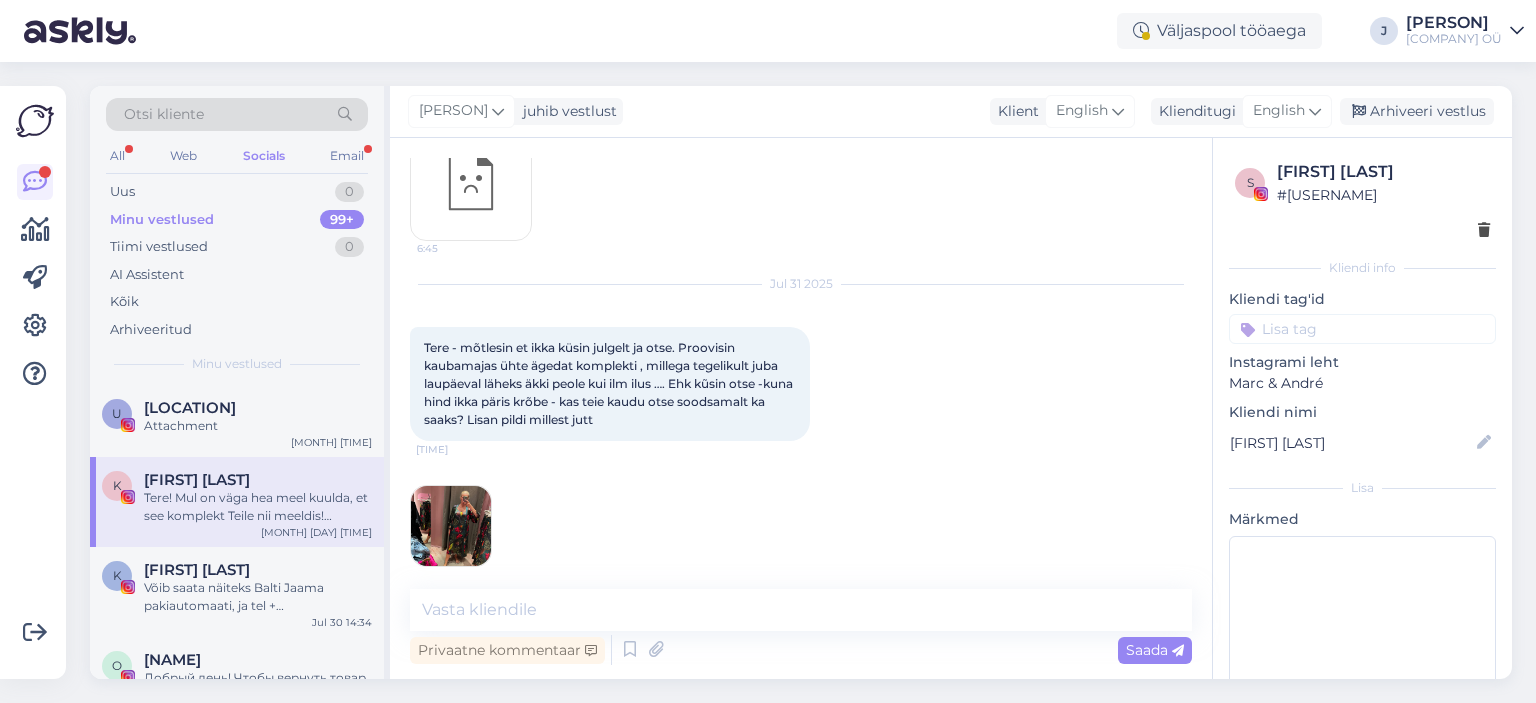 click on "Otsi kliente" at bounding box center [237, 120] 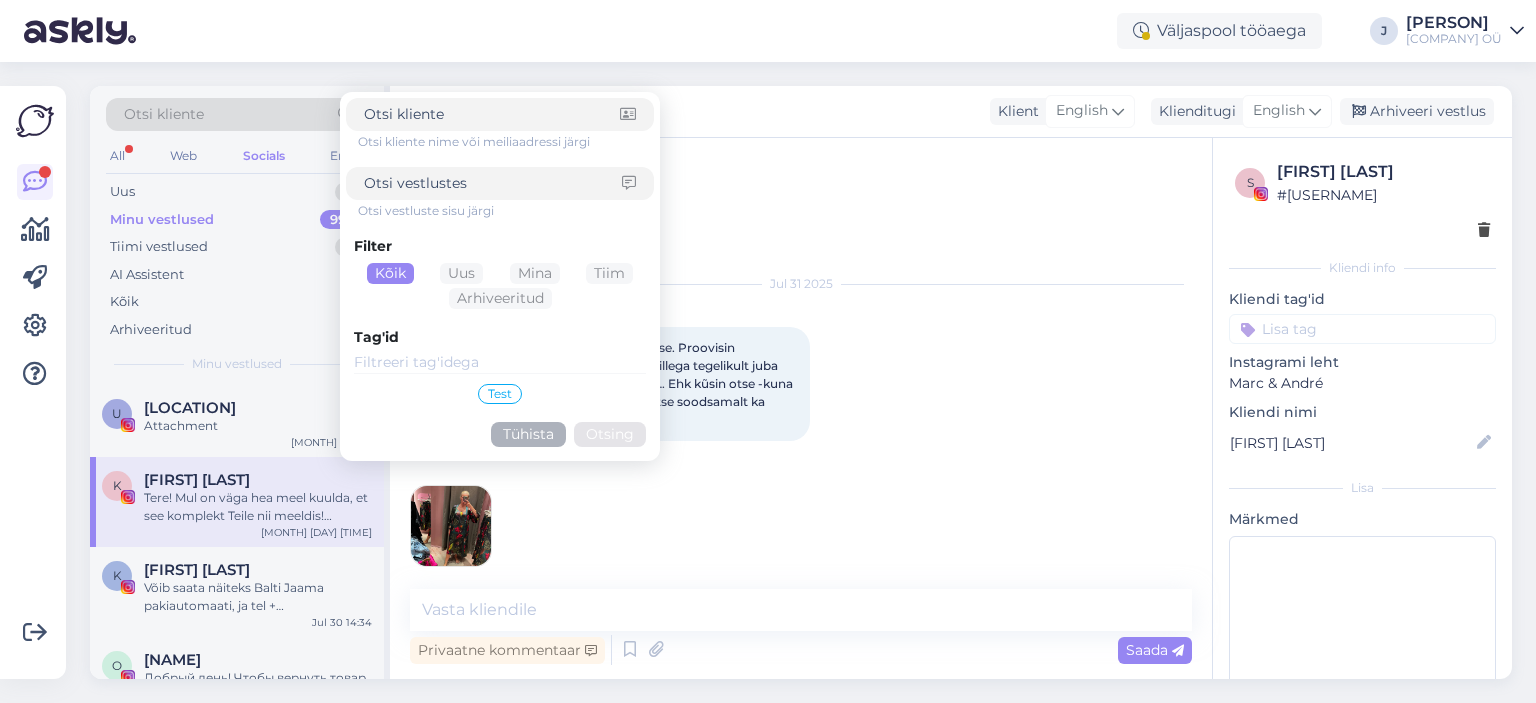click on "Otsi kliente nime või meiliaadressi järgi   Otsi vestluste sisu järgi Filter  Kõik Uus Mina Tiim Arhiveeritud Tag'id Test Tühista Otsing" at bounding box center [500, 276] 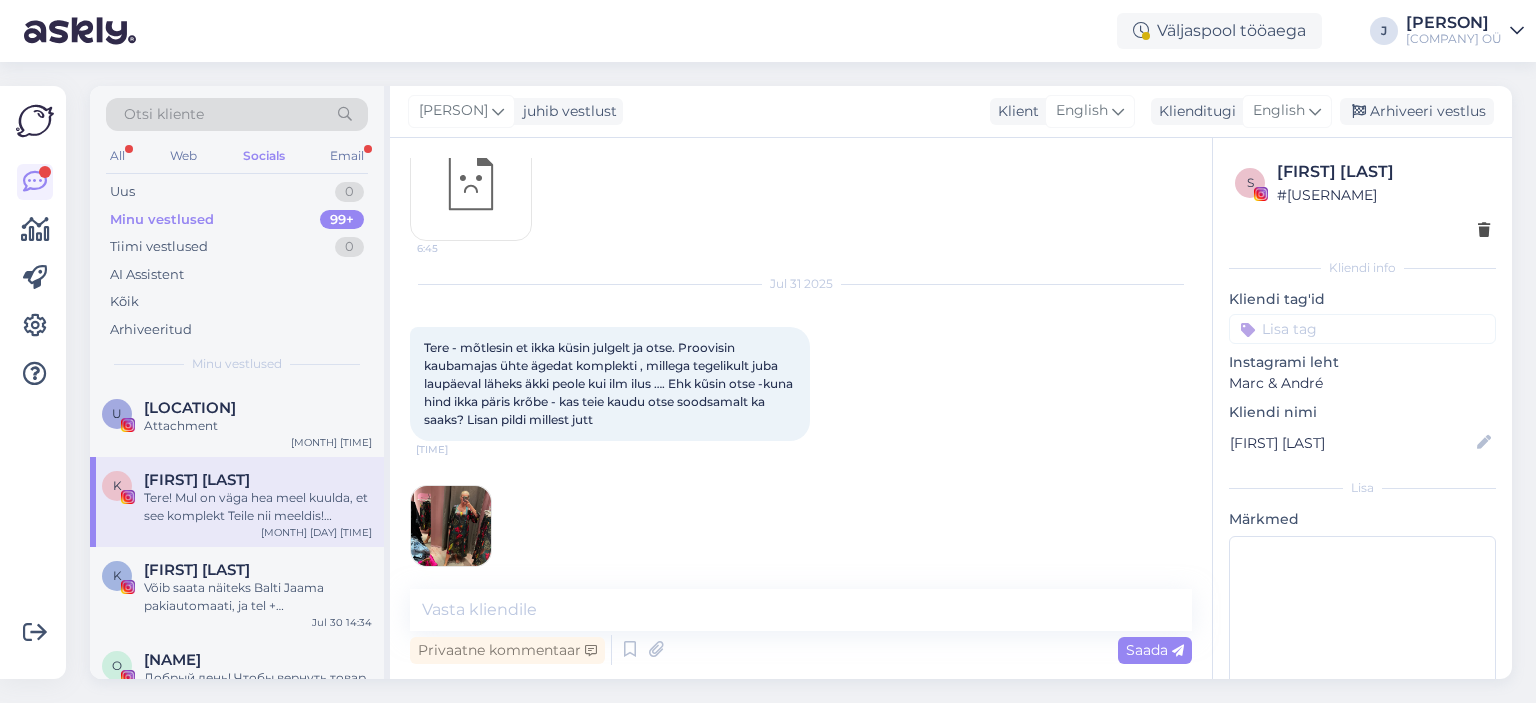 click on "All Web Socials  Email" at bounding box center [237, 158] 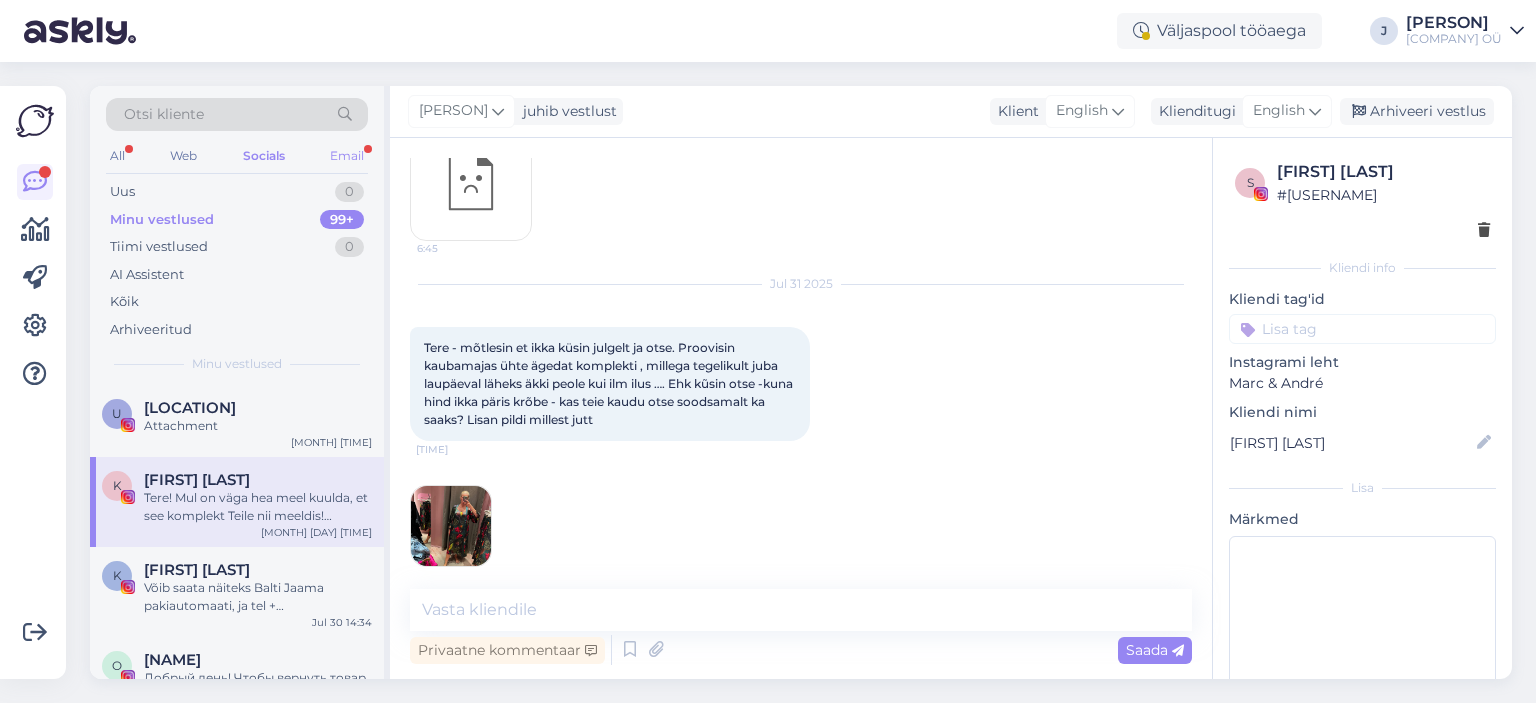 click on "Email" at bounding box center [347, 156] 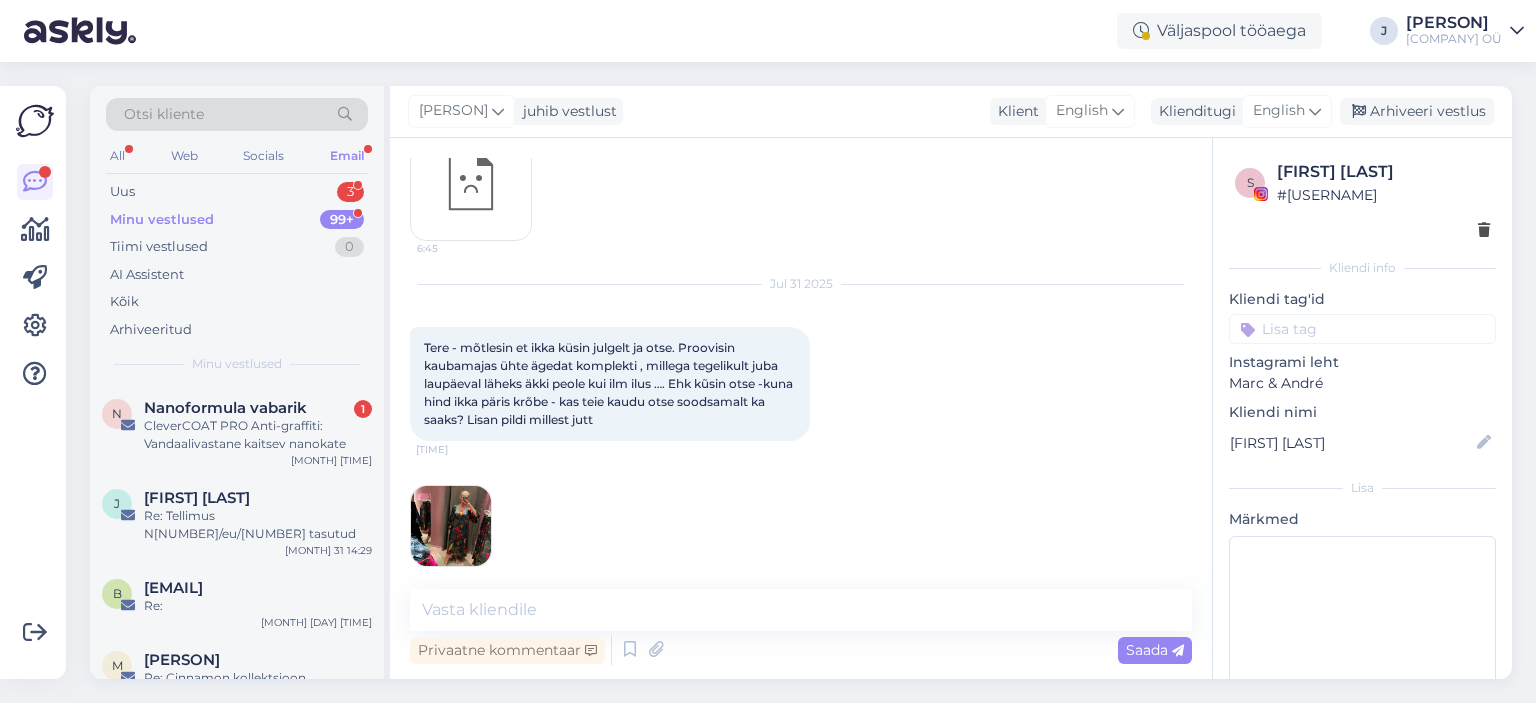 click on "Minu vestlused" at bounding box center (237, 364) 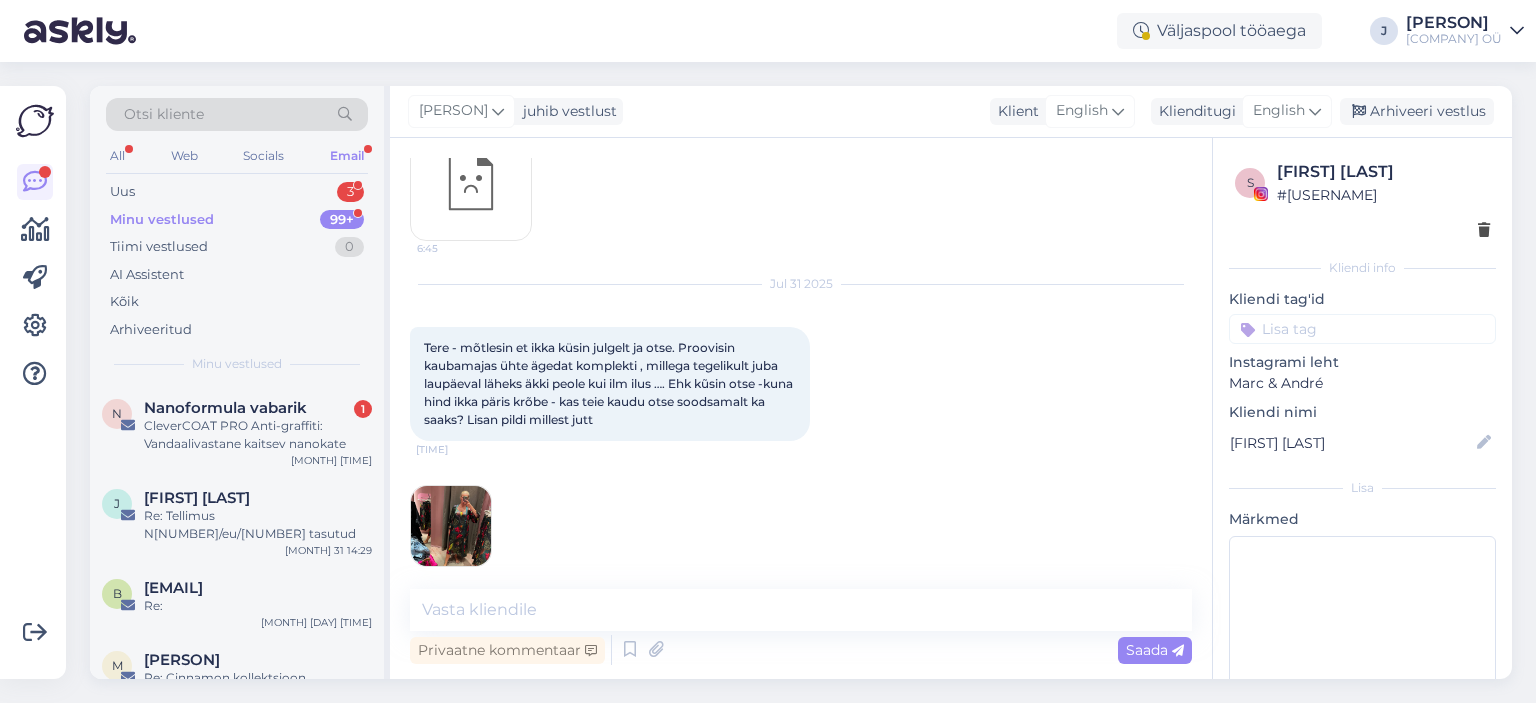 click on "Minu vestlused" at bounding box center [237, 364] 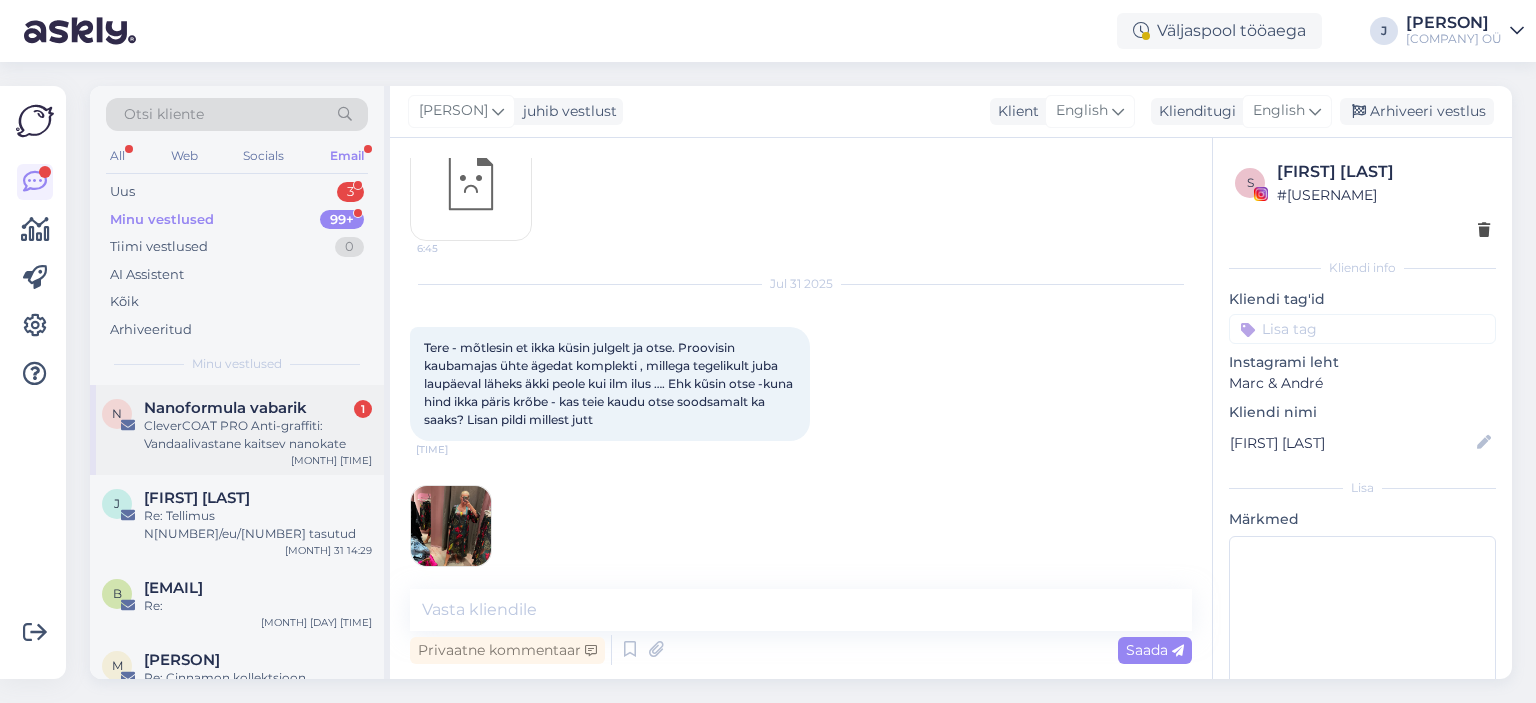 click on "N Nanoformula vabarik 1 CleverCOAT PRO Anti-graffiti: Vandaalivastane kaitsev nanokate [MONTH] [DAY] [TIME]" at bounding box center [237, 430] 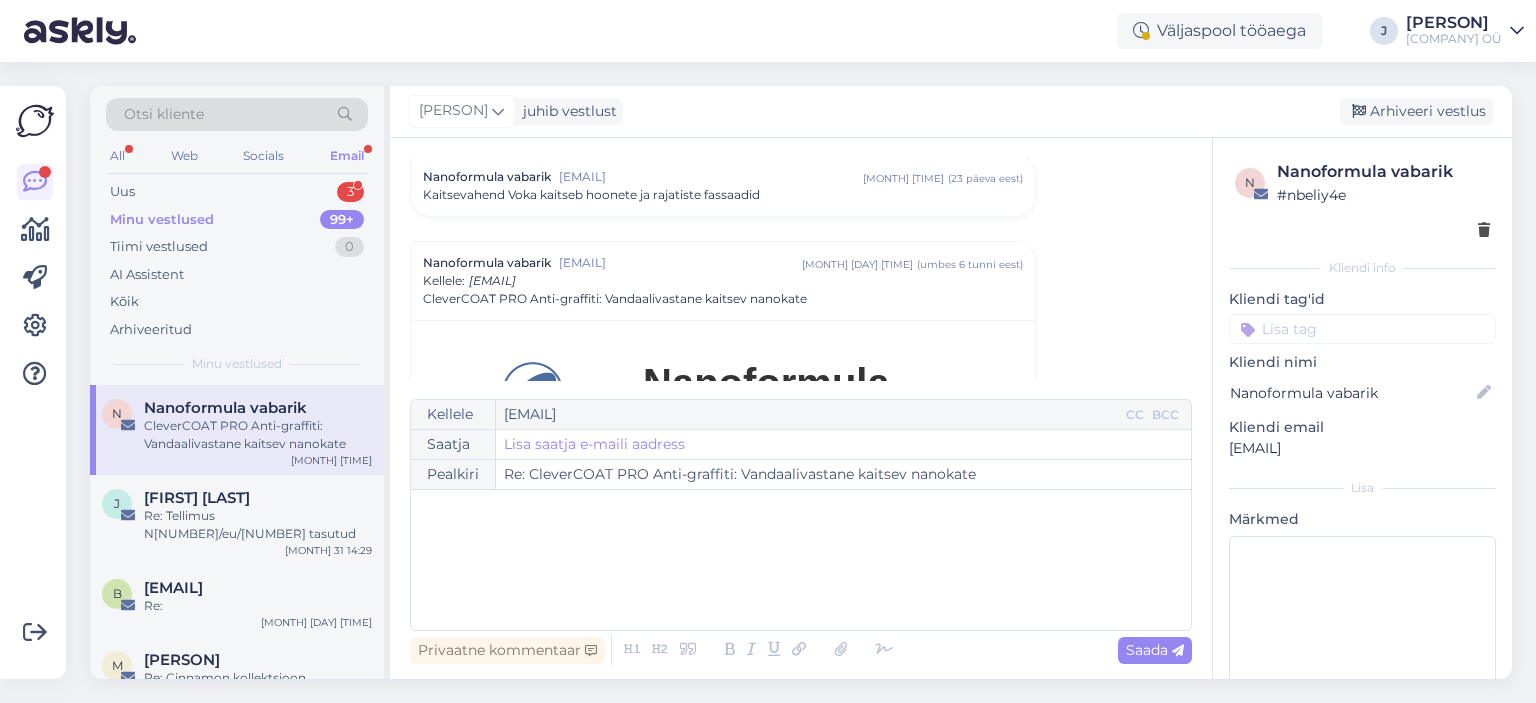 scroll, scrollTop: 402, scrollLeft: 0, axis: vertical 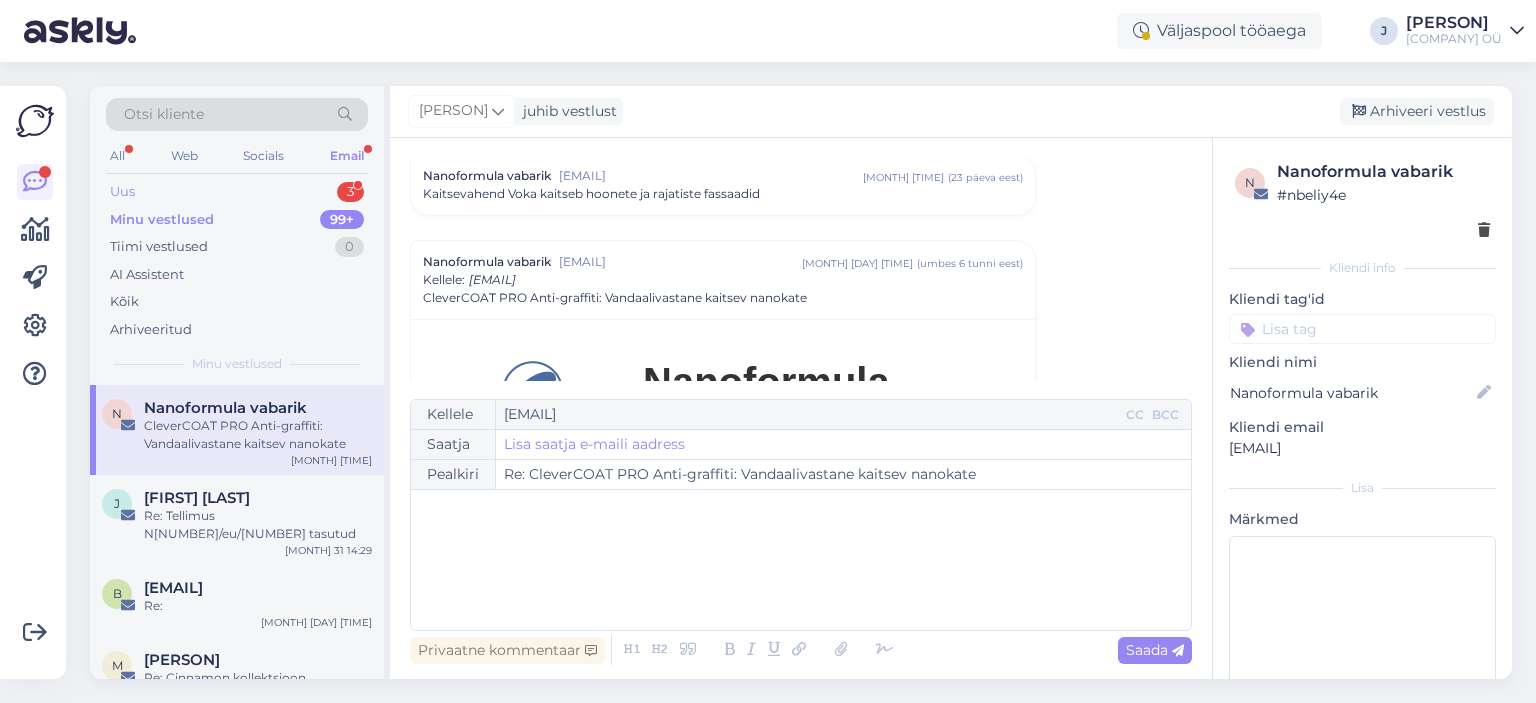 click on "Uus 3" at bounding box center [237, 192] 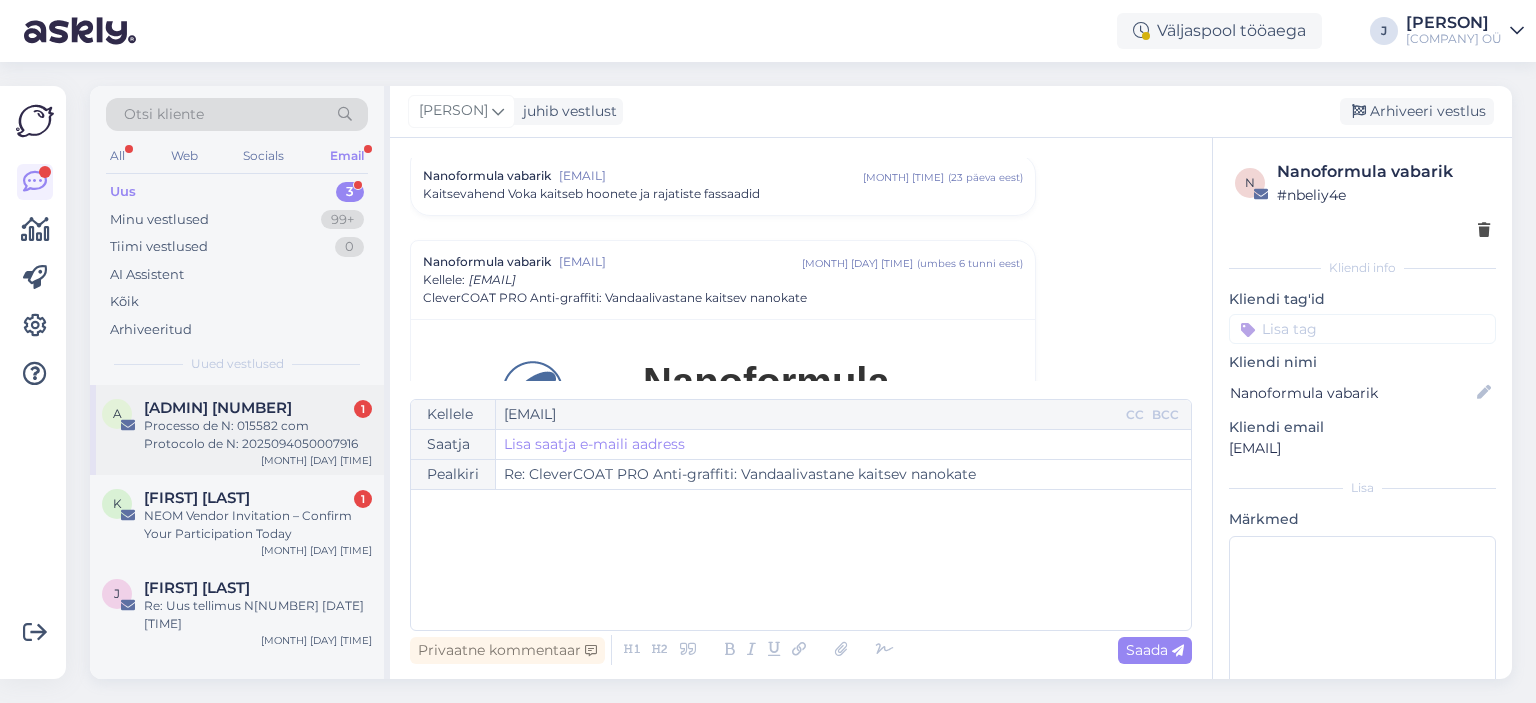 click on "[ADMIN] [NUMBER]" at bounding box center (218, 408) 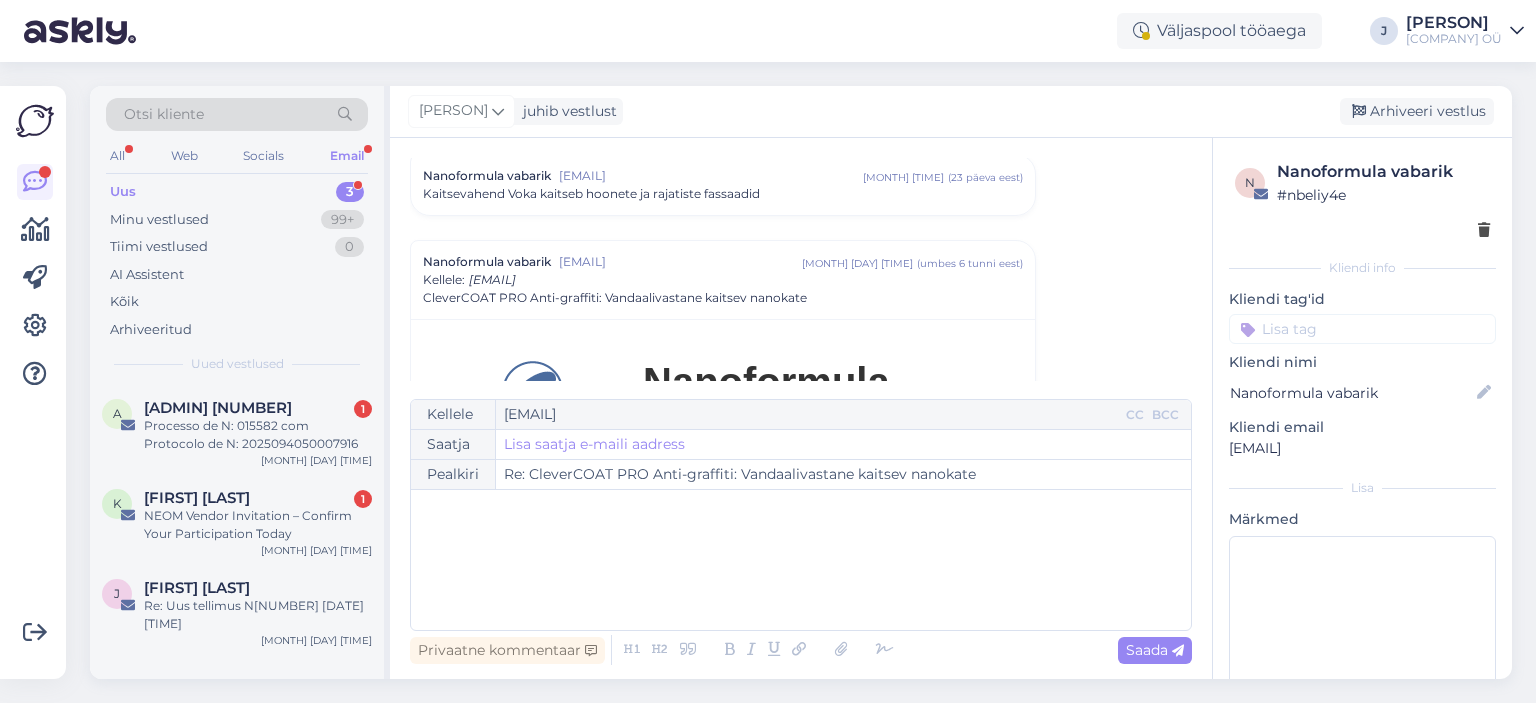 scroll, scrollTop: 0, scrollLeft: 0, axis: both 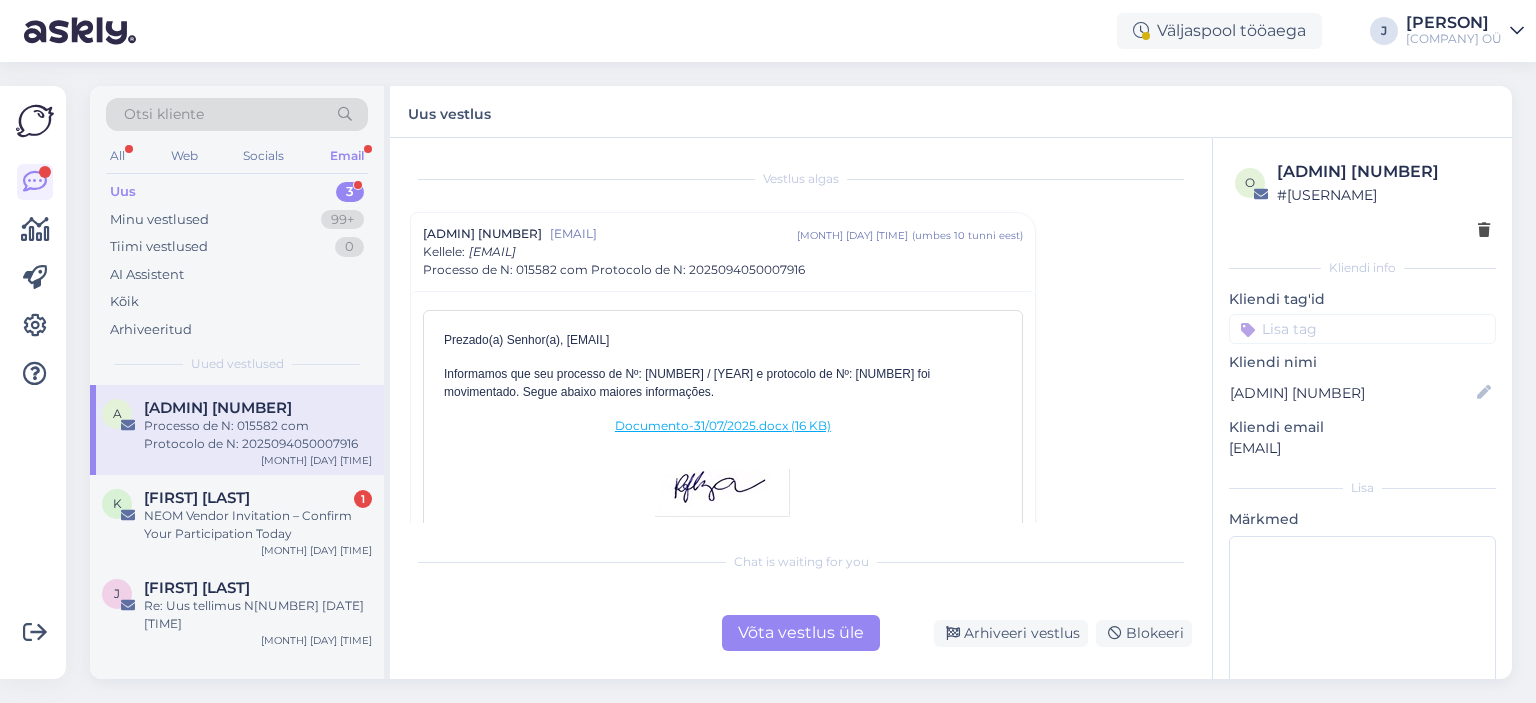 click on "Võta vestlus üle" at bounding box center [801, 633] 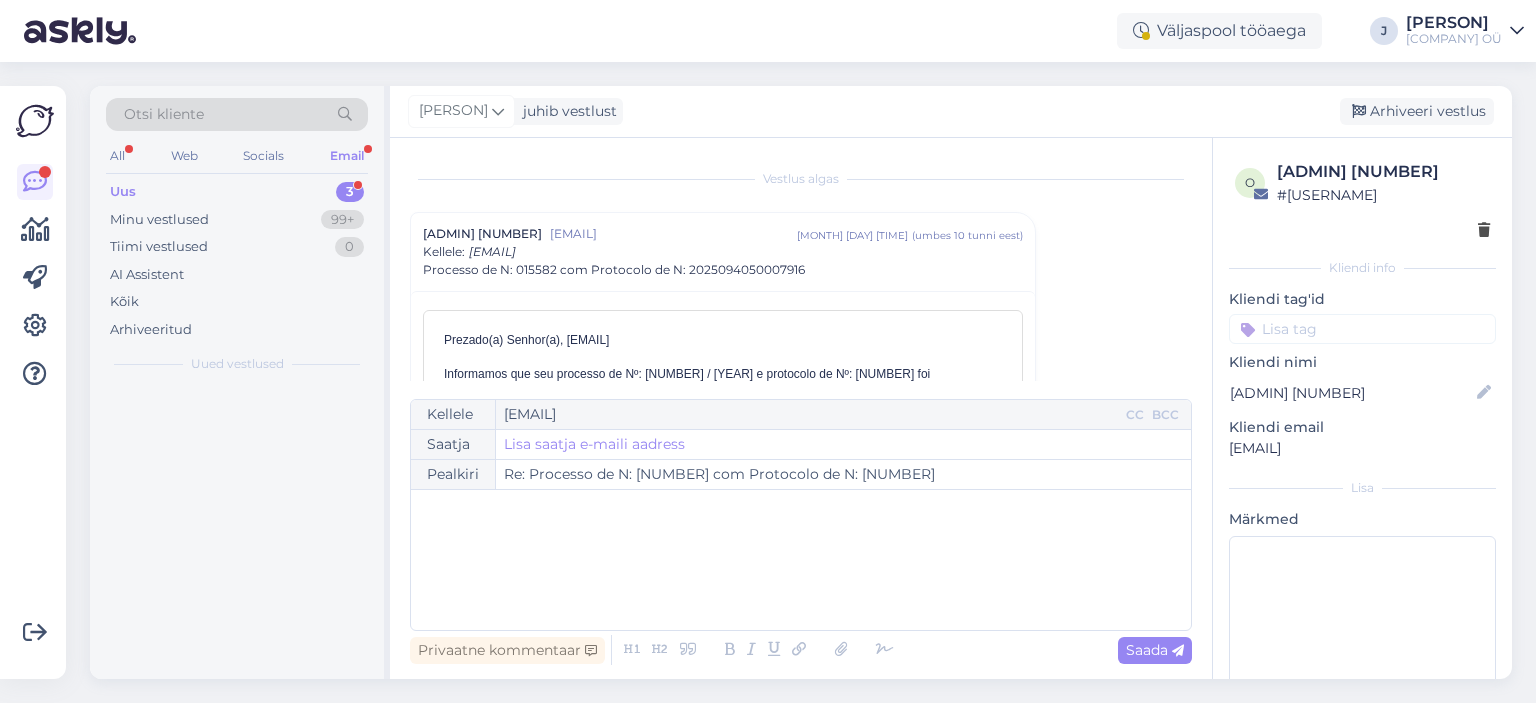 scroll, scrollTop: 54, scrollLeft: 0, axis: vertical 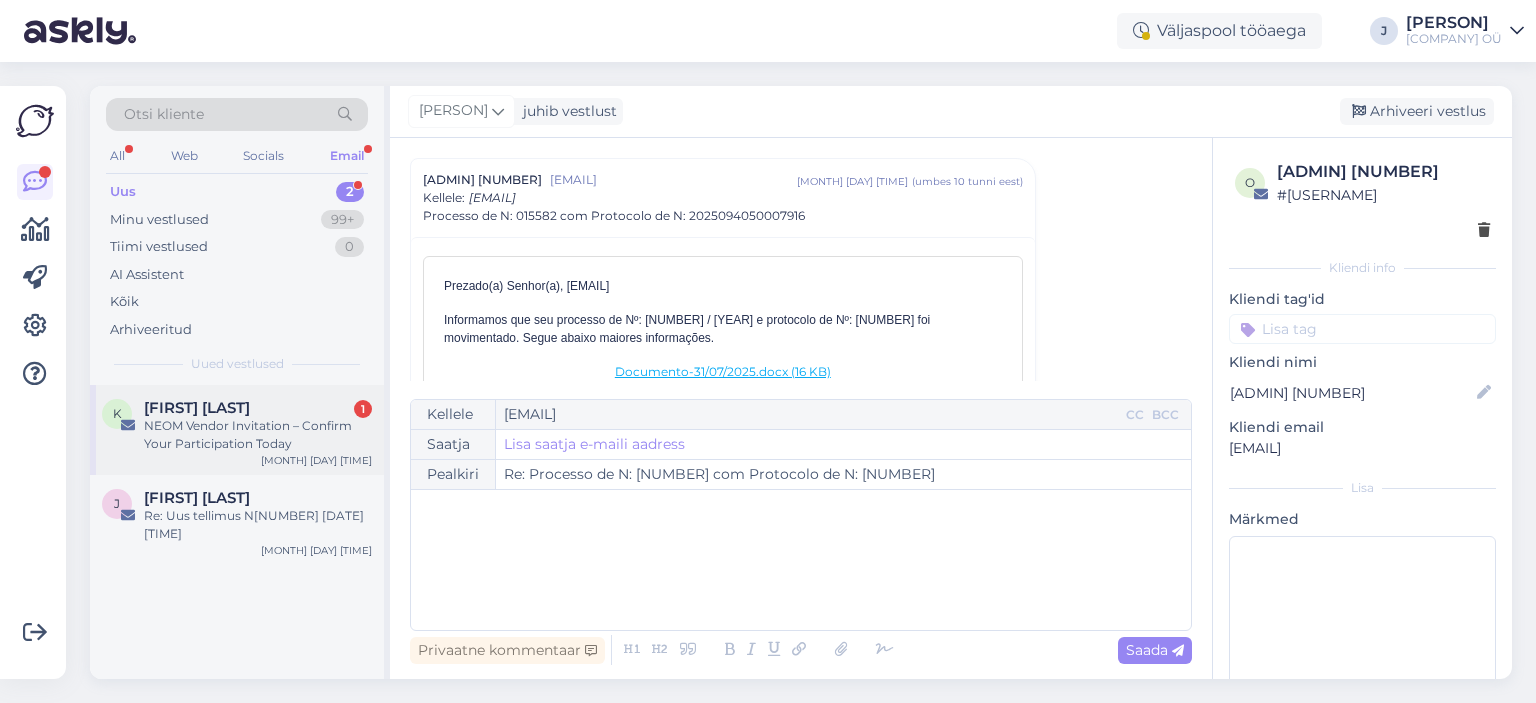 click on "NEOM Vendor Invitation – Confirm Your Participation Today" at bounding box center (258, 435) 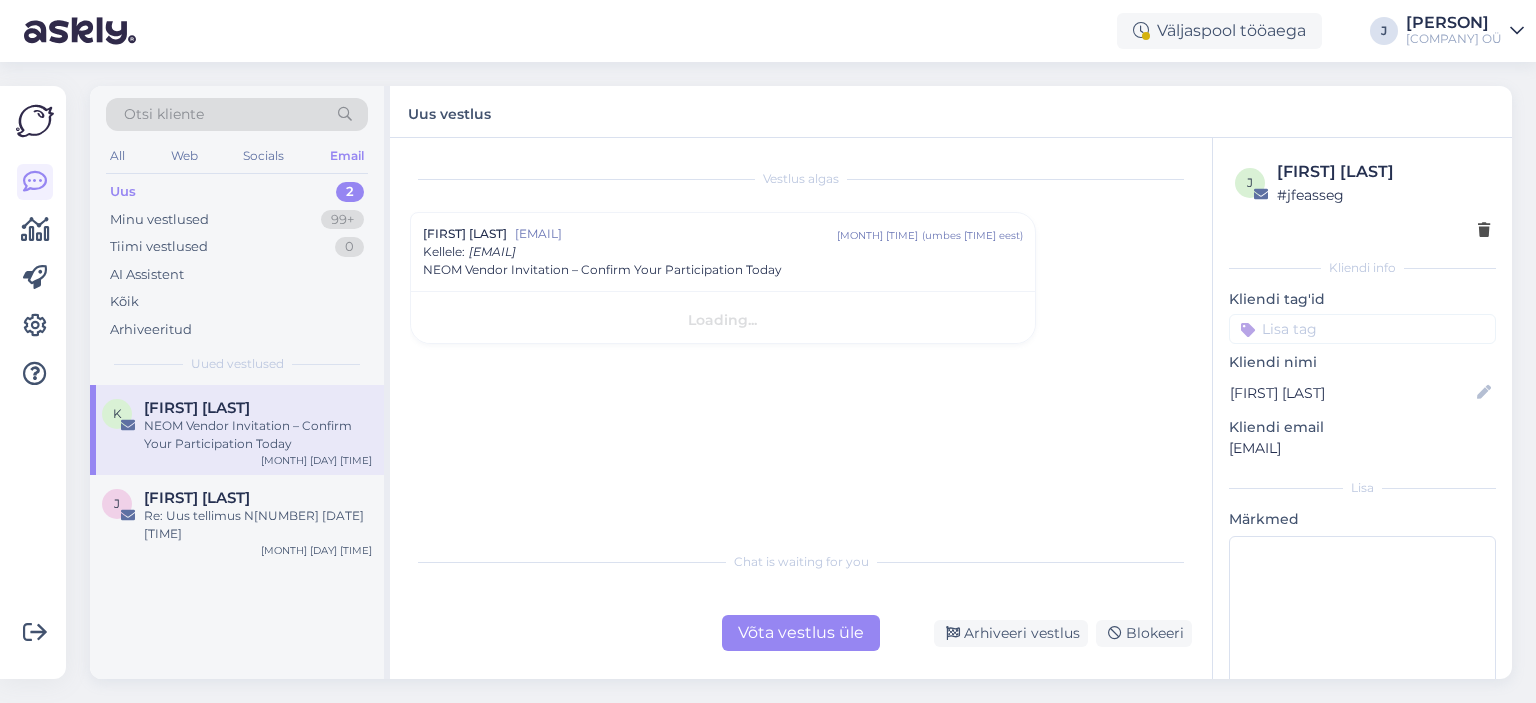 scroll, scrollTop: 0, scrollLeft: 0, axis: both 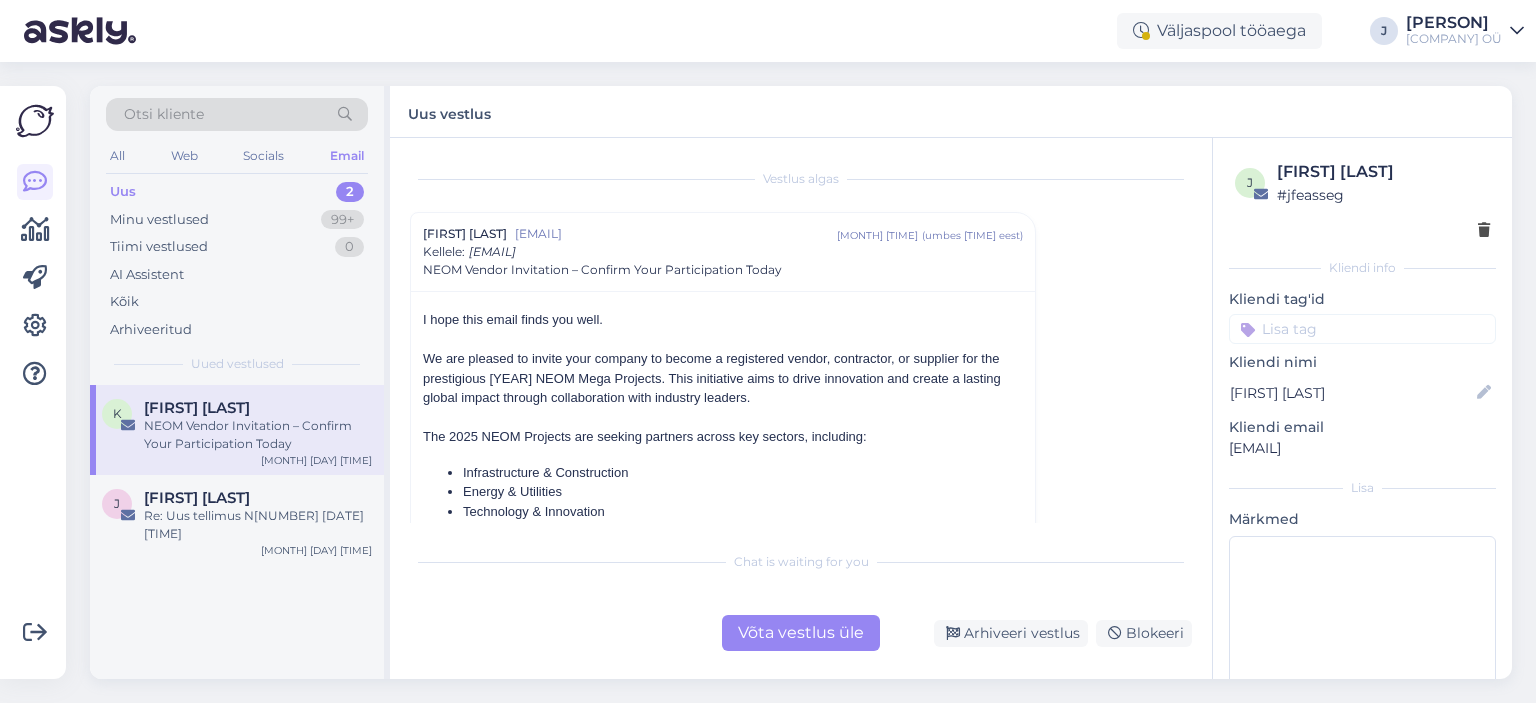 click on "Võta vestlus üle" at bounding box center [801, 633] 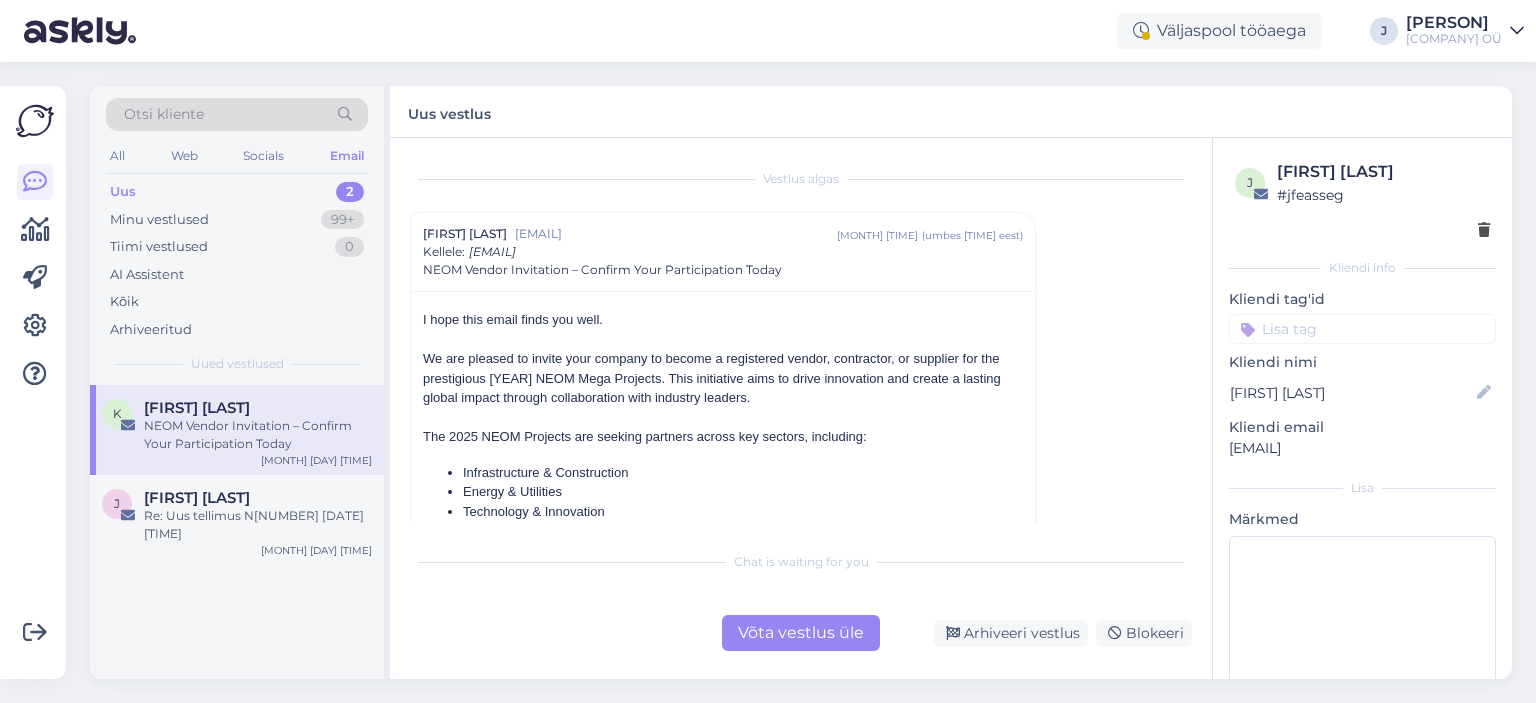 scroll, scrollTop: 54, scrollLeft: 0, axis: vertical 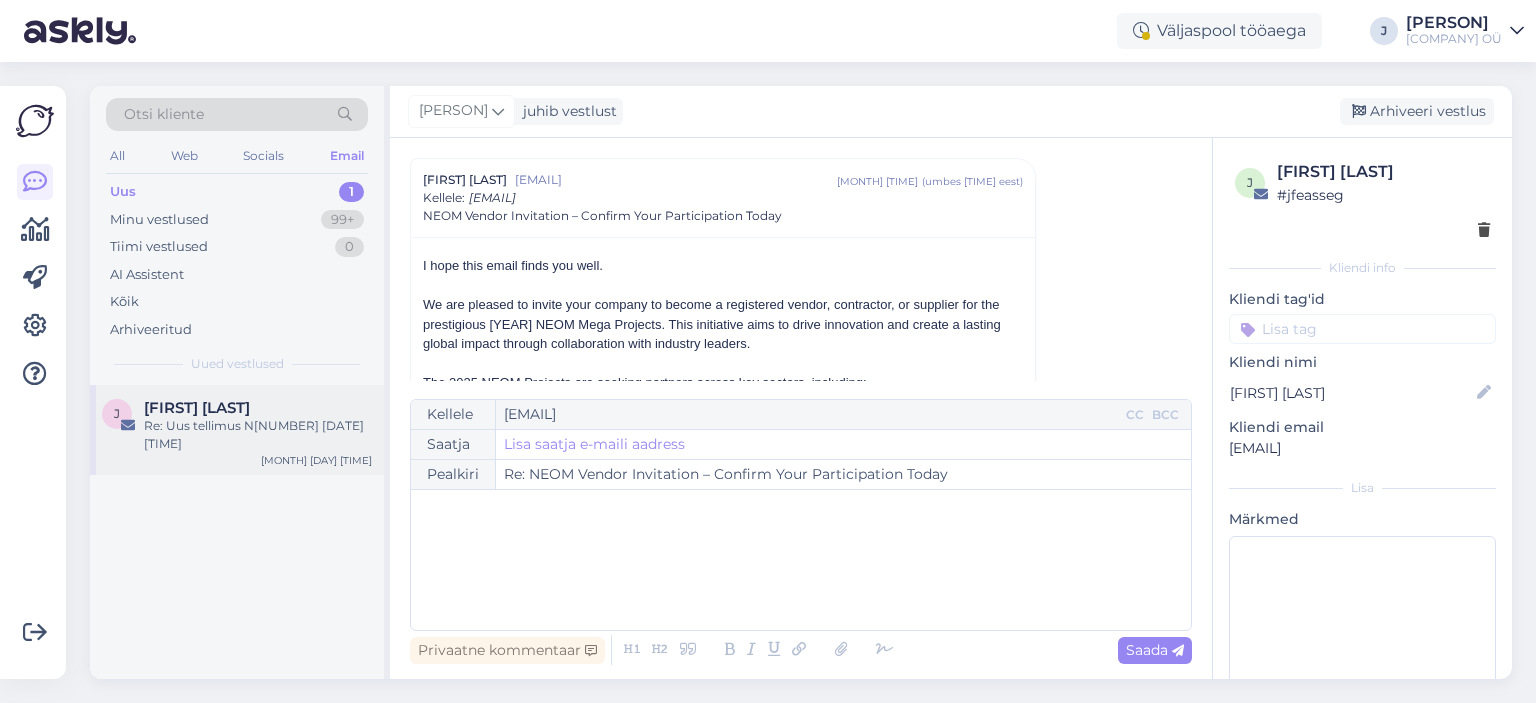 click on "[PERSON] Re: Uus tellimus N[ORDER_NUMBER] [DAY].[MONTH].[YEAR] [TIME] [MONTH] [TIME]" at bounding box center (237, 430) 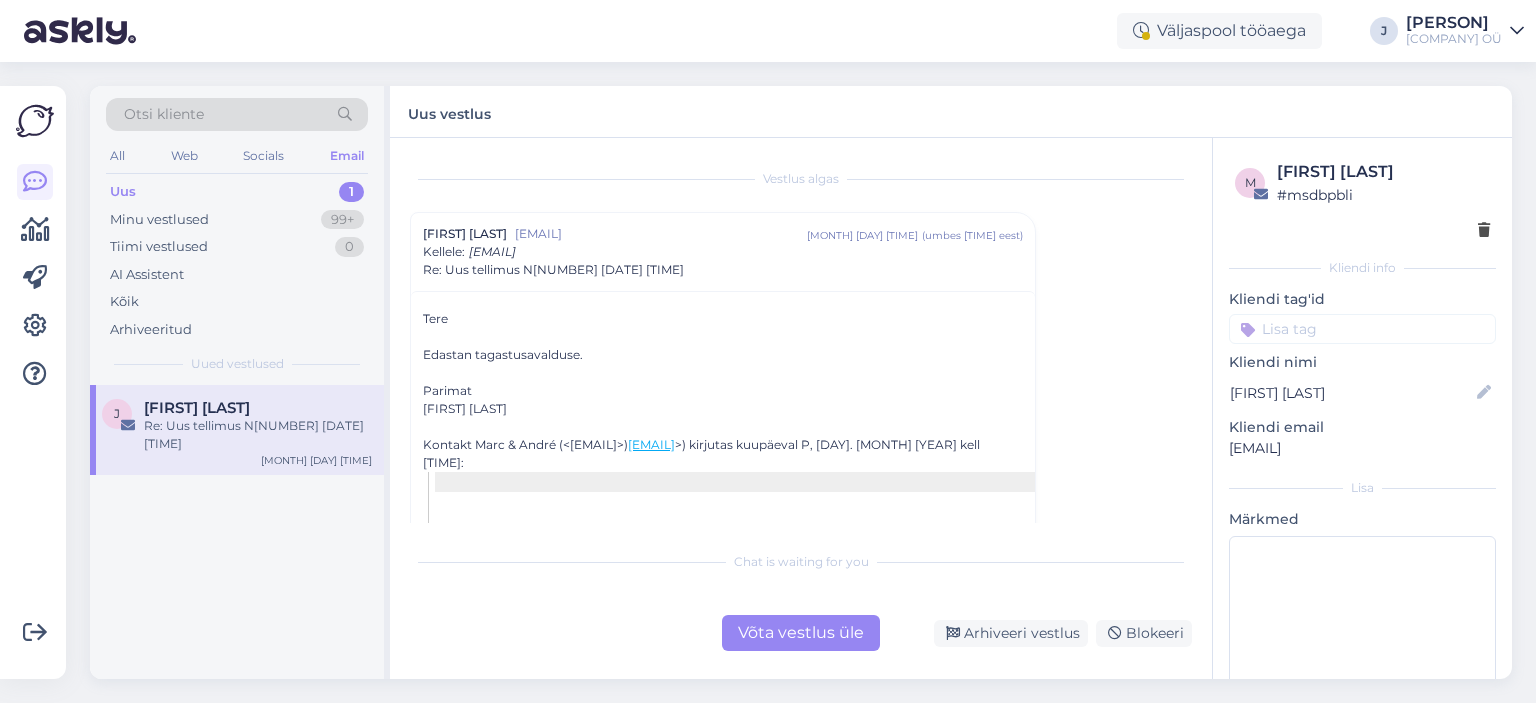 drag, startPoint x: 720, startPoint y: 599, endPoint x: 761, endPoint y: 631, distance: 52.009613 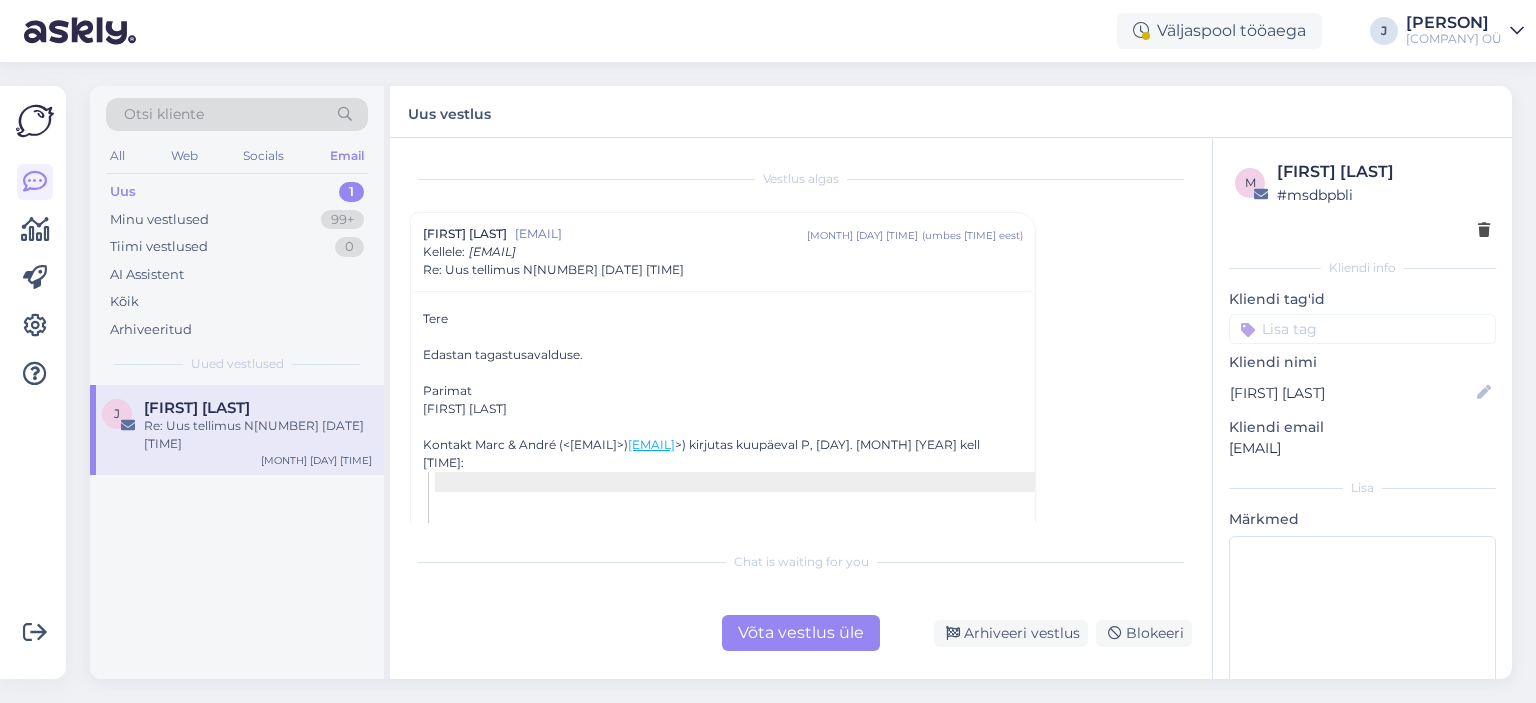 click on "Võta vestlus üle" at bounding box center (801, 633) 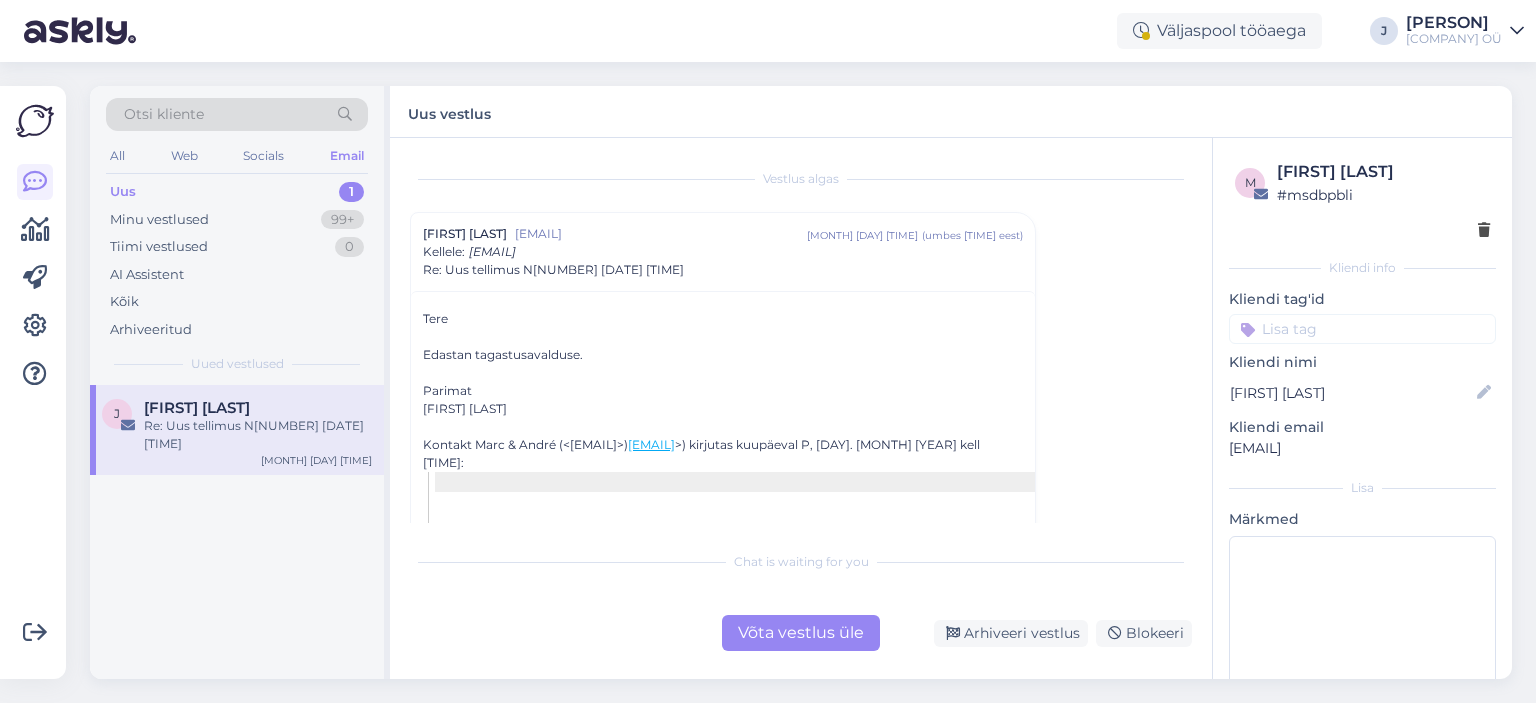 scroll, scrollTop: 54, scrollLeft: 0, axis: vertical 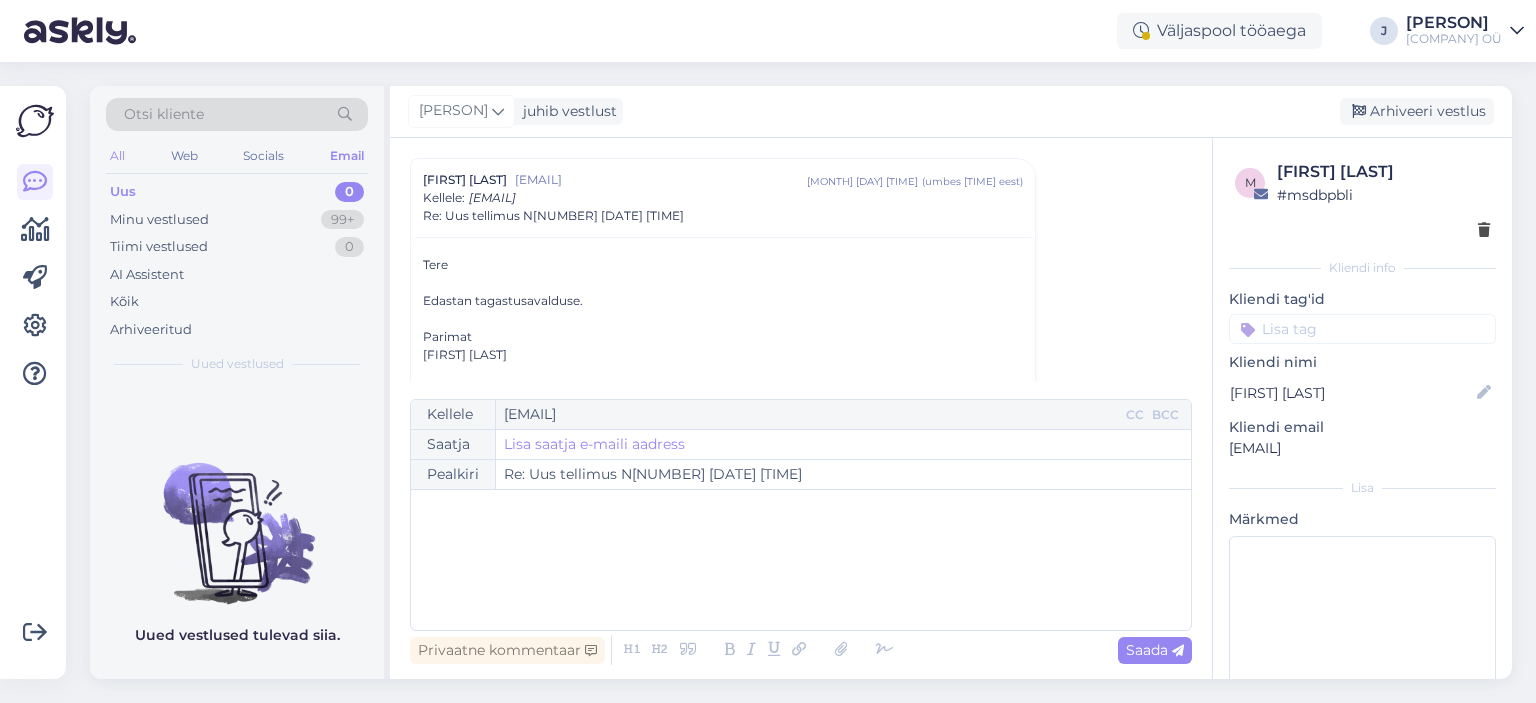 click on "All" at bounding box center [117, 156] 